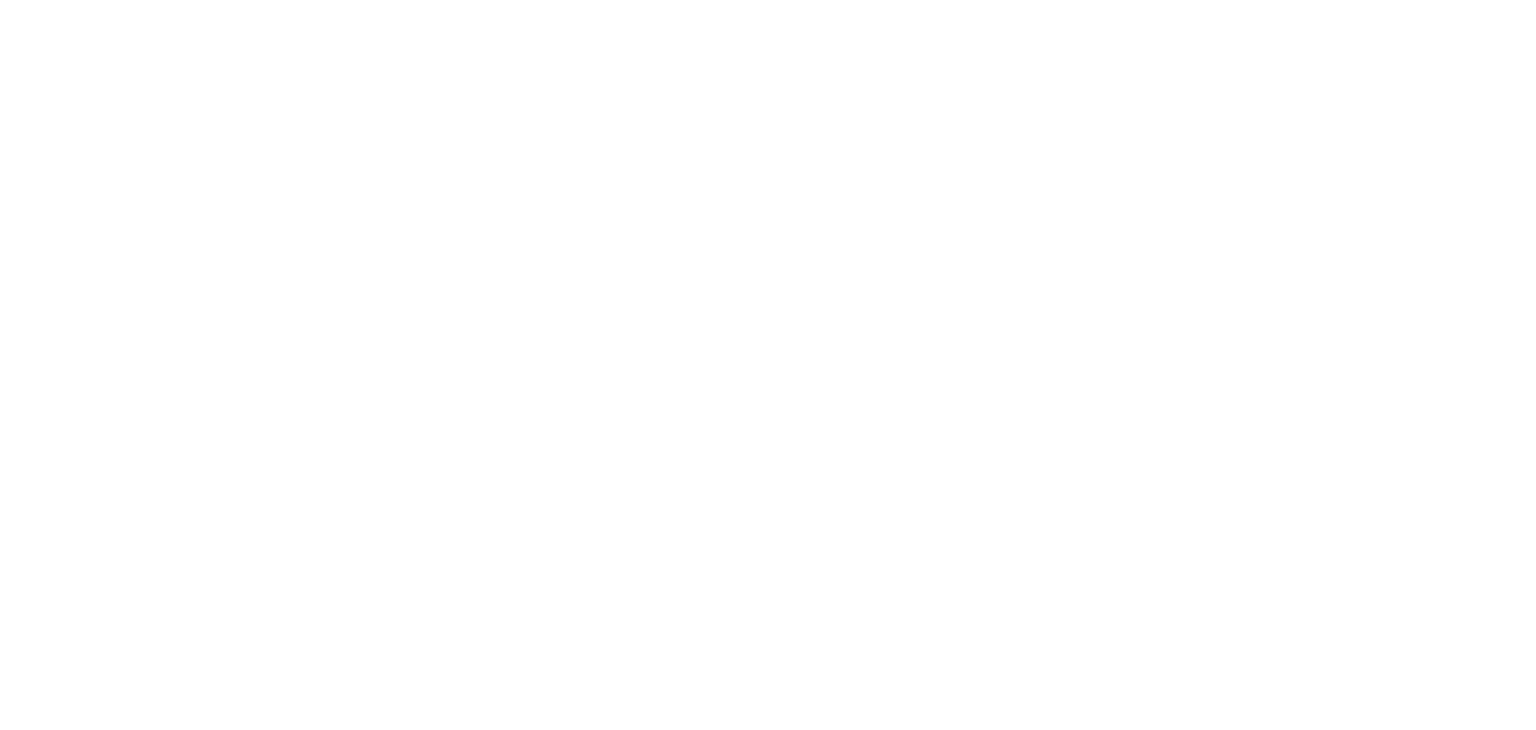 scroll, scrollTop: 0, scrollLeft: 0, axis: both 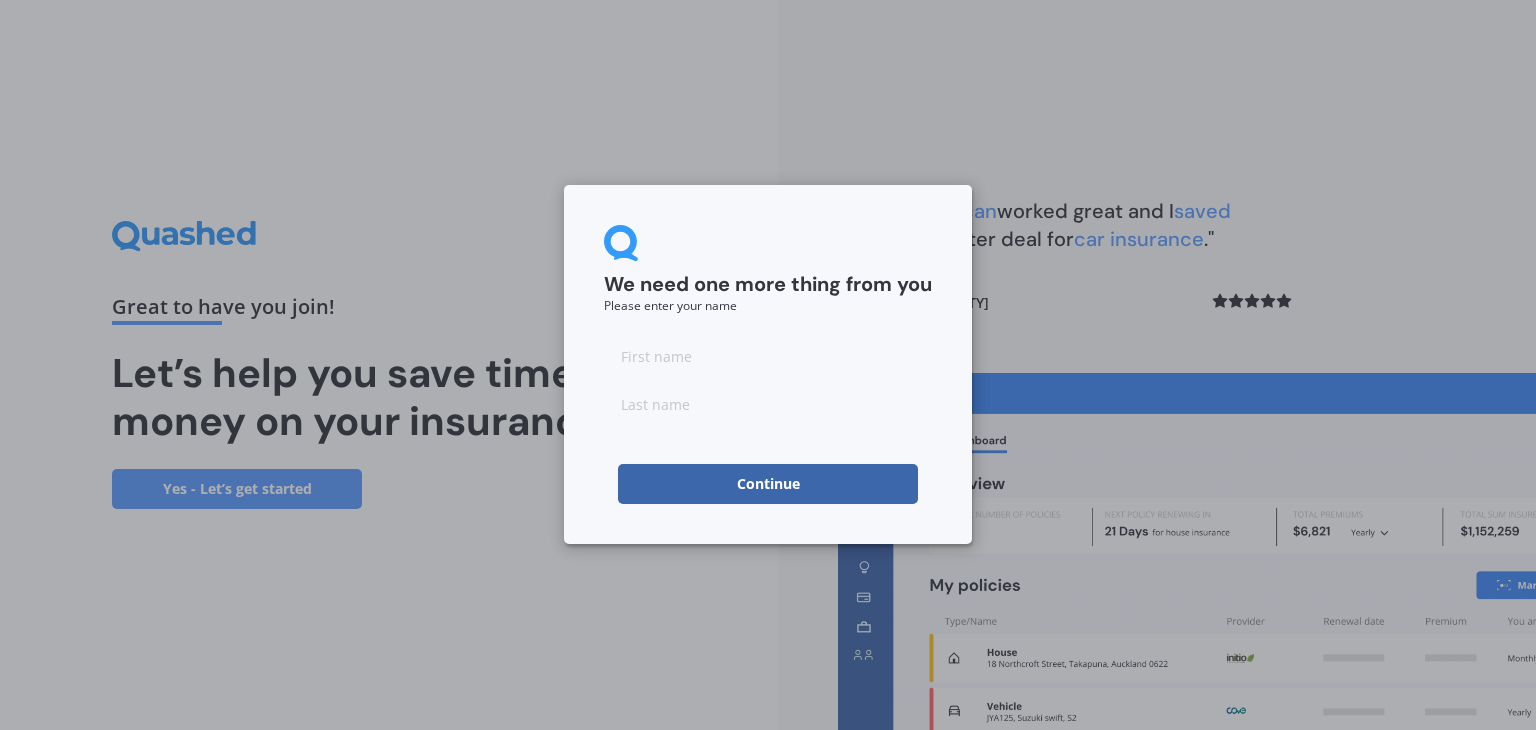 click at bounding box center [768, 356] 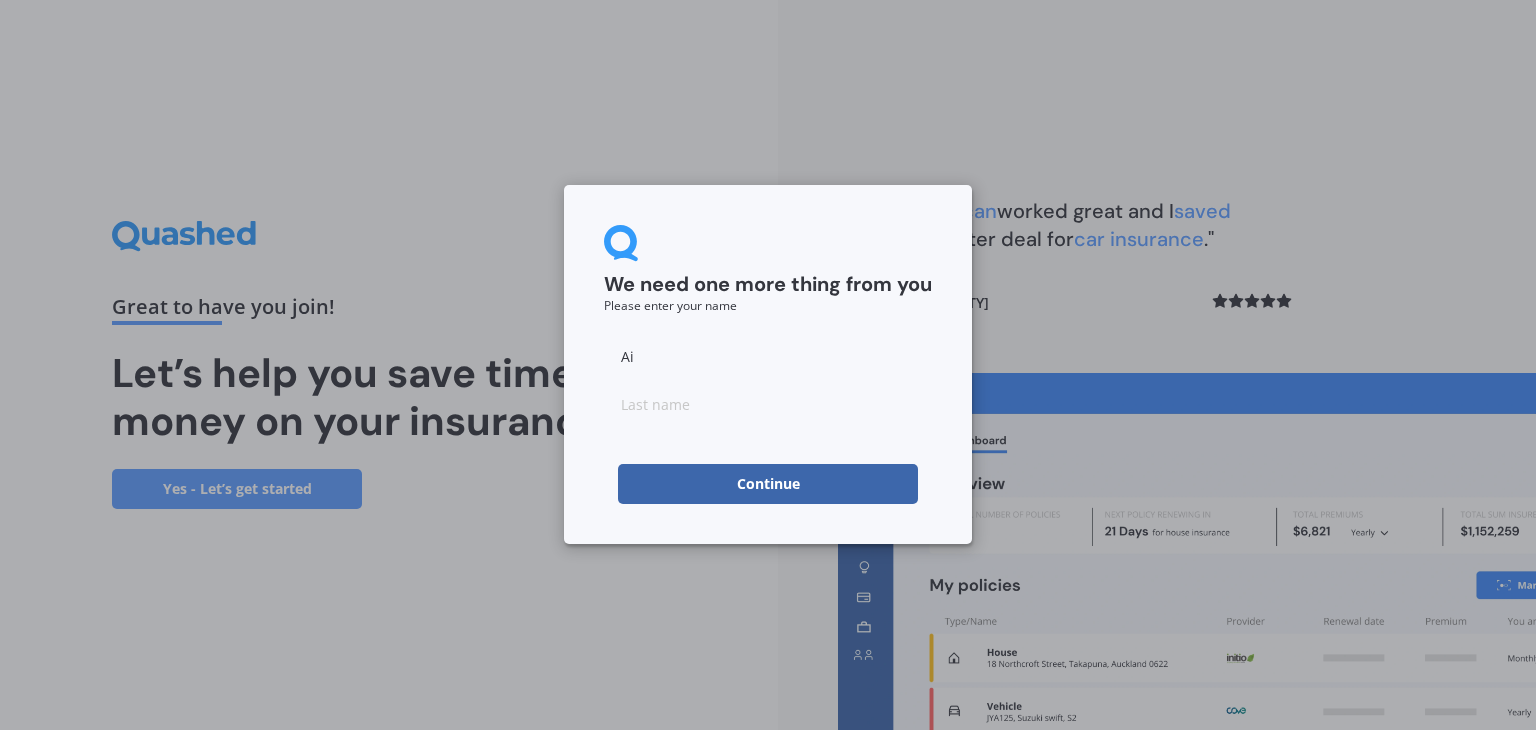 type on "Ai" 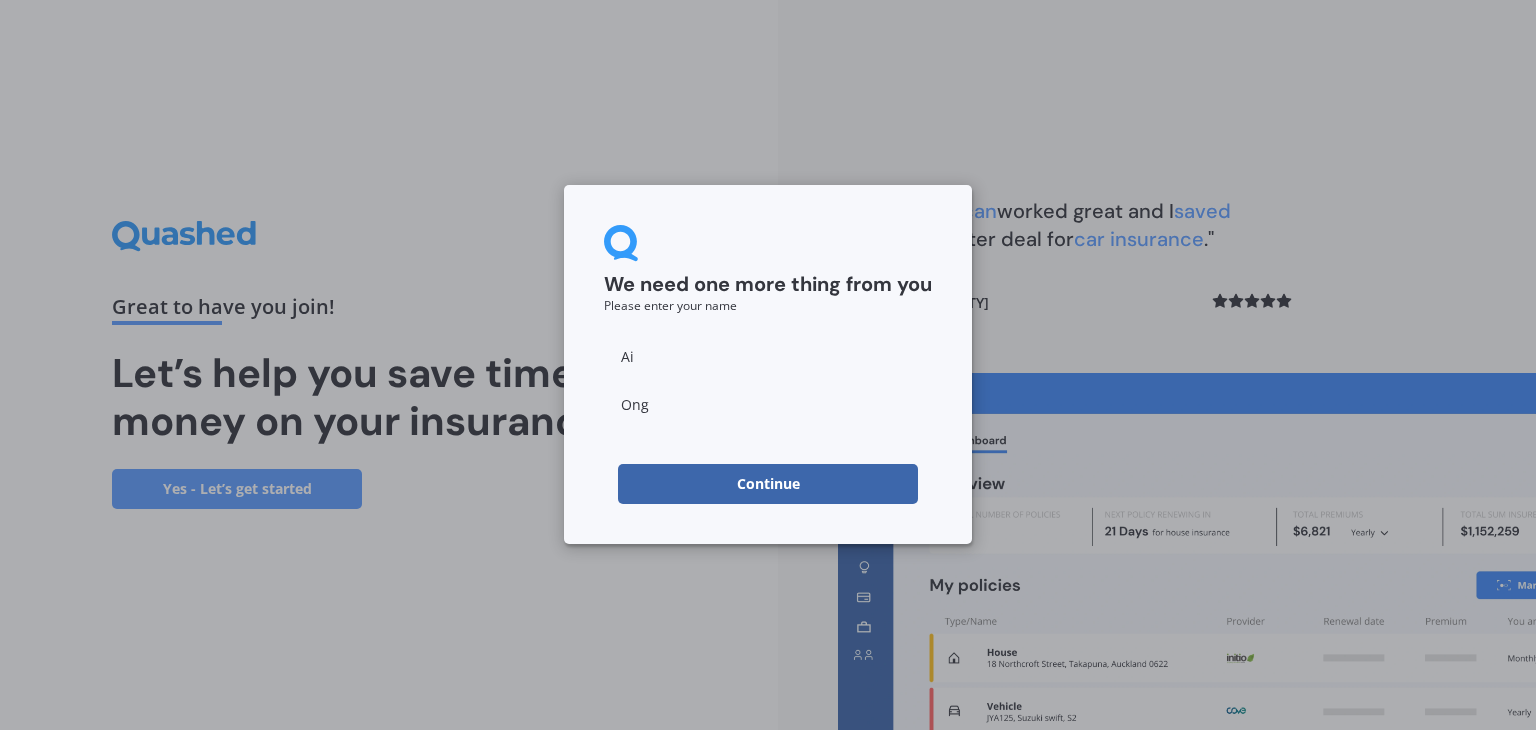 type on "Ong" 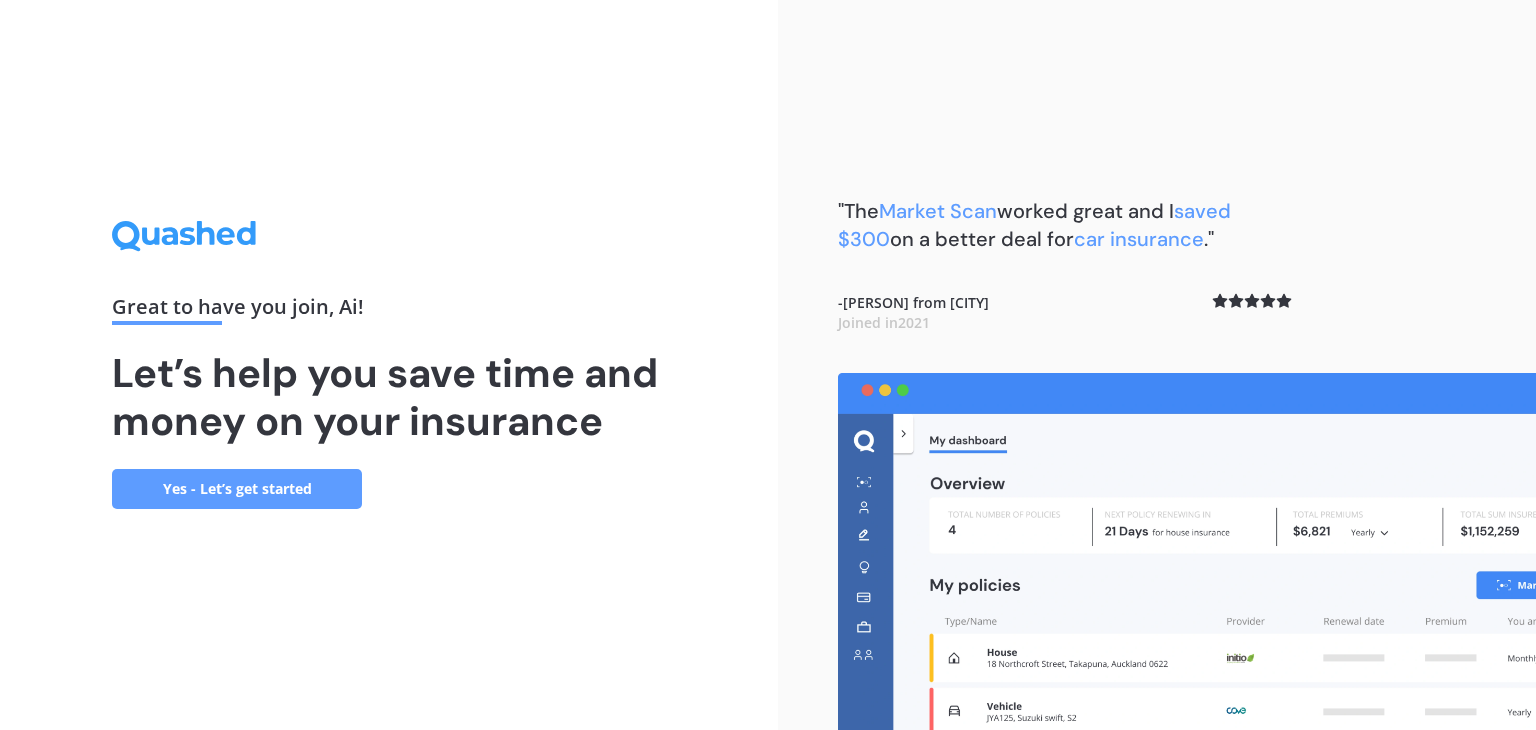 click on "Yes - Let’s get started" at bounding box center (237, 489) 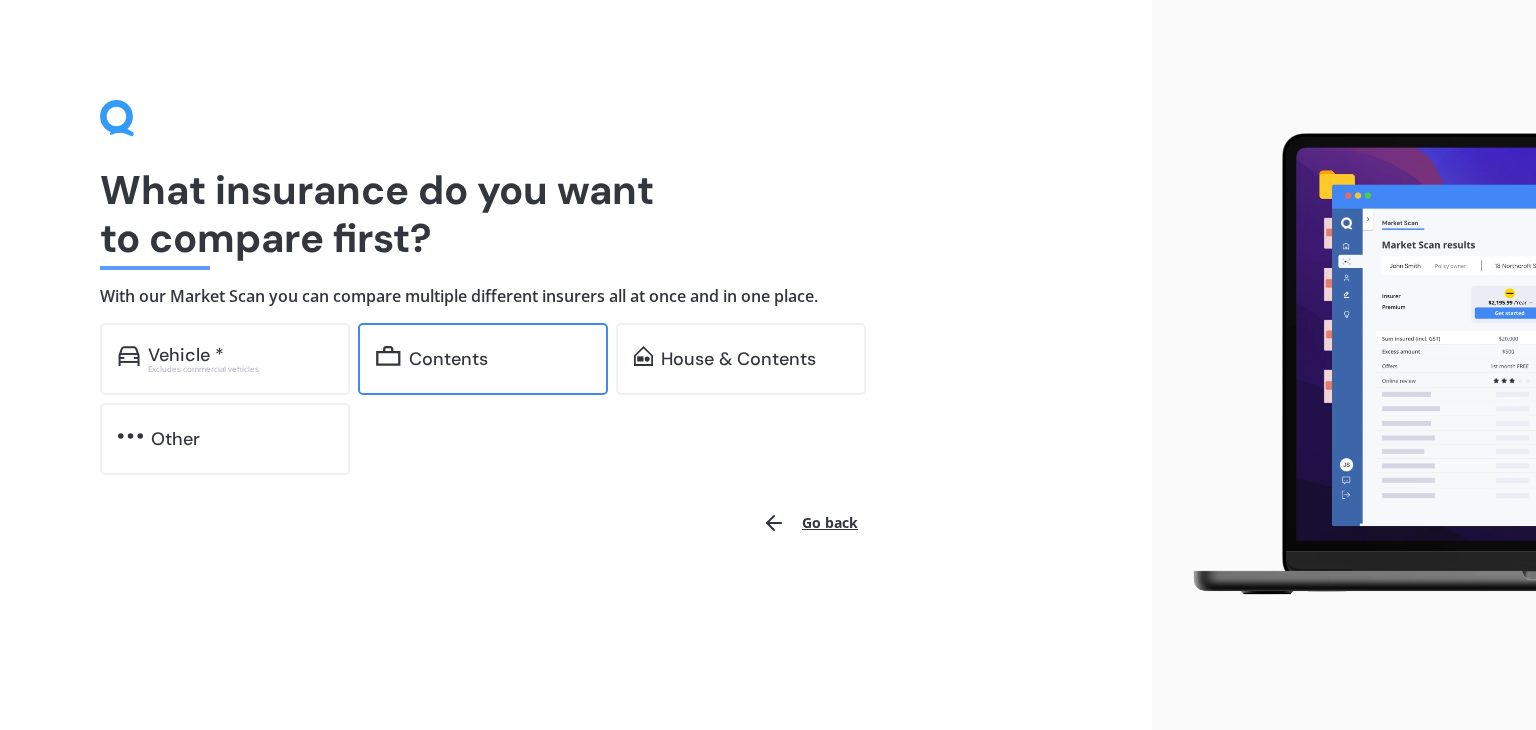 click on "Contents" at bounding box center (483, 359) 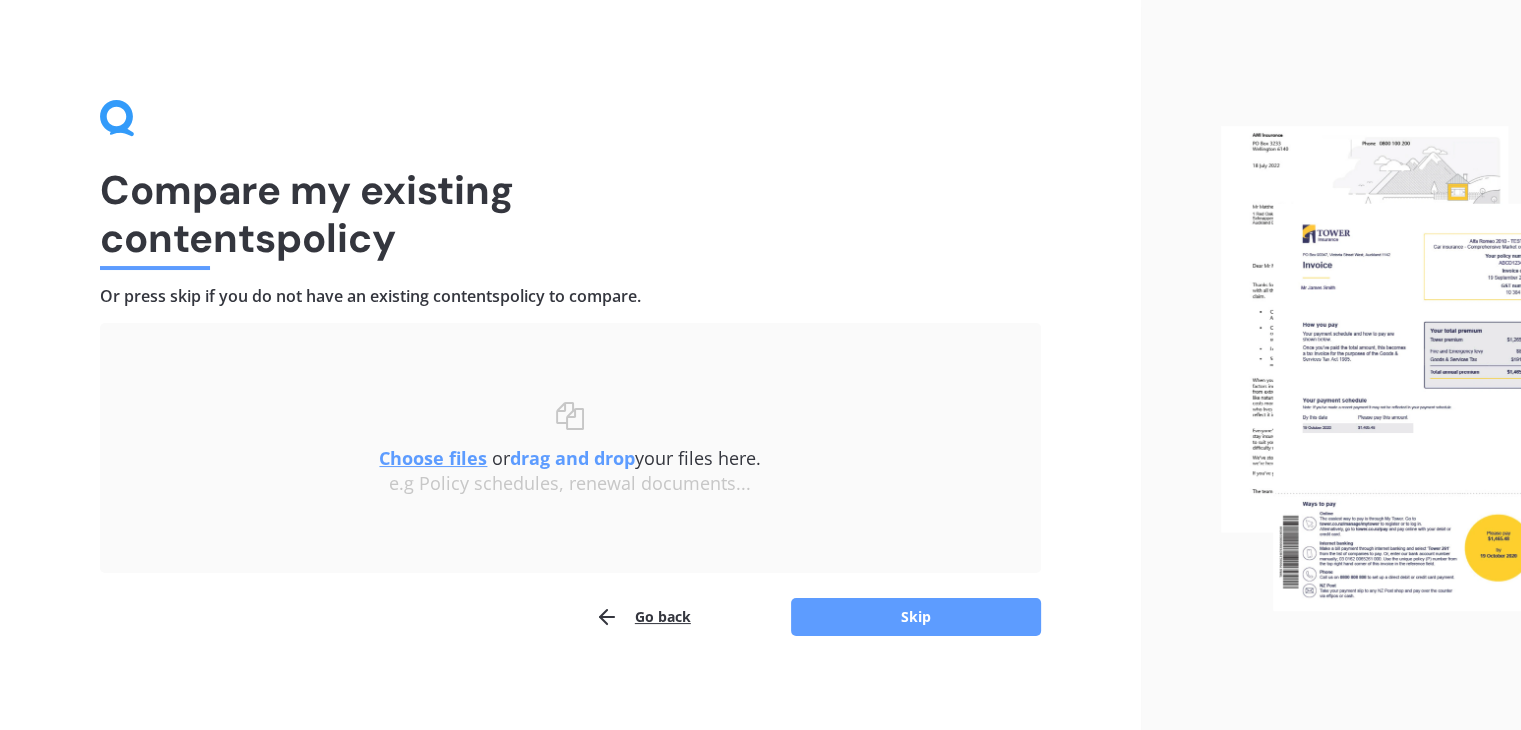 scroll, scrollTop: 7, scrollLeft: 0, axis: vertical 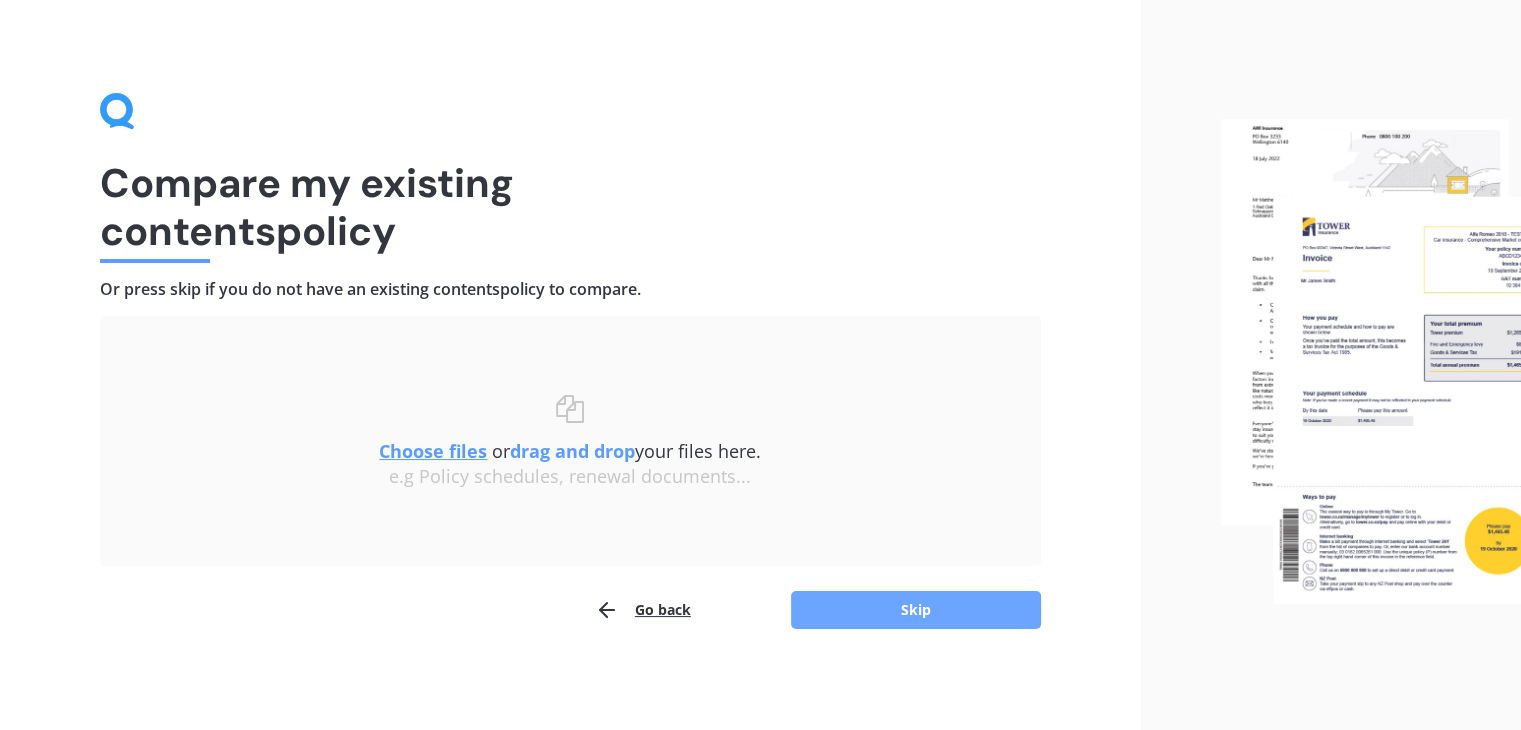 click on "Skip" at bounding box center (916, 610) 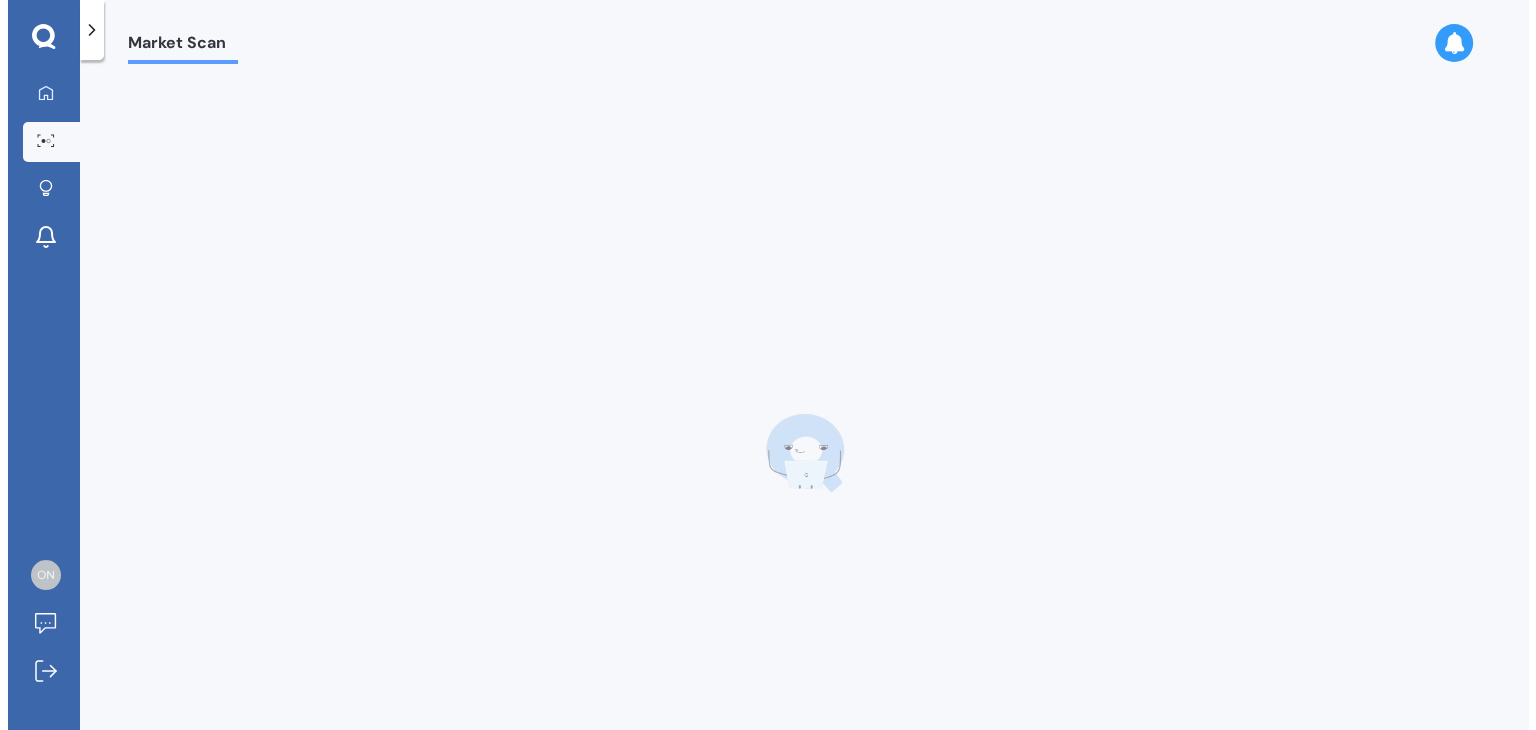scroll, scrollTop: 0, scrollLeft: 0, axis: both 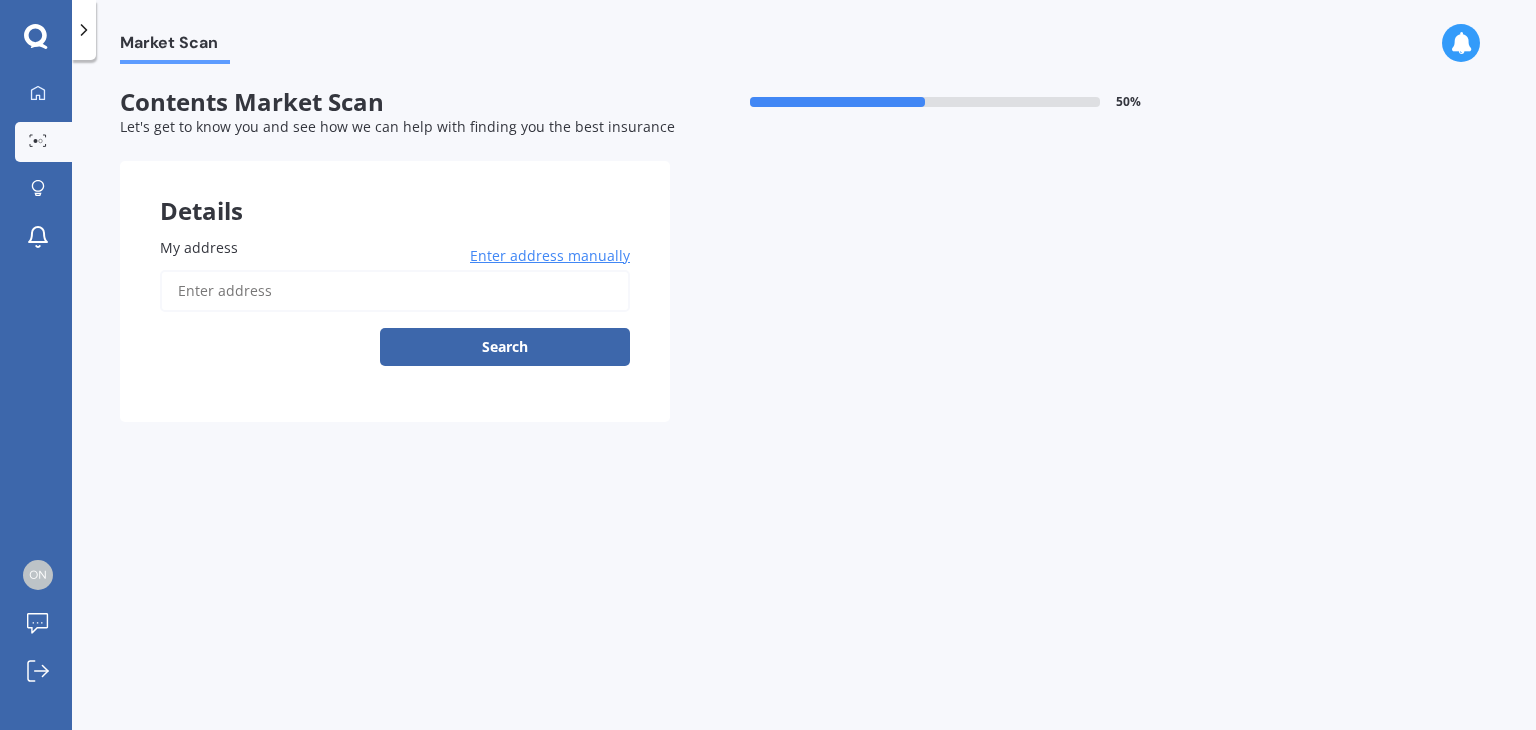 click on "My address" at bounding box center (395, 291) 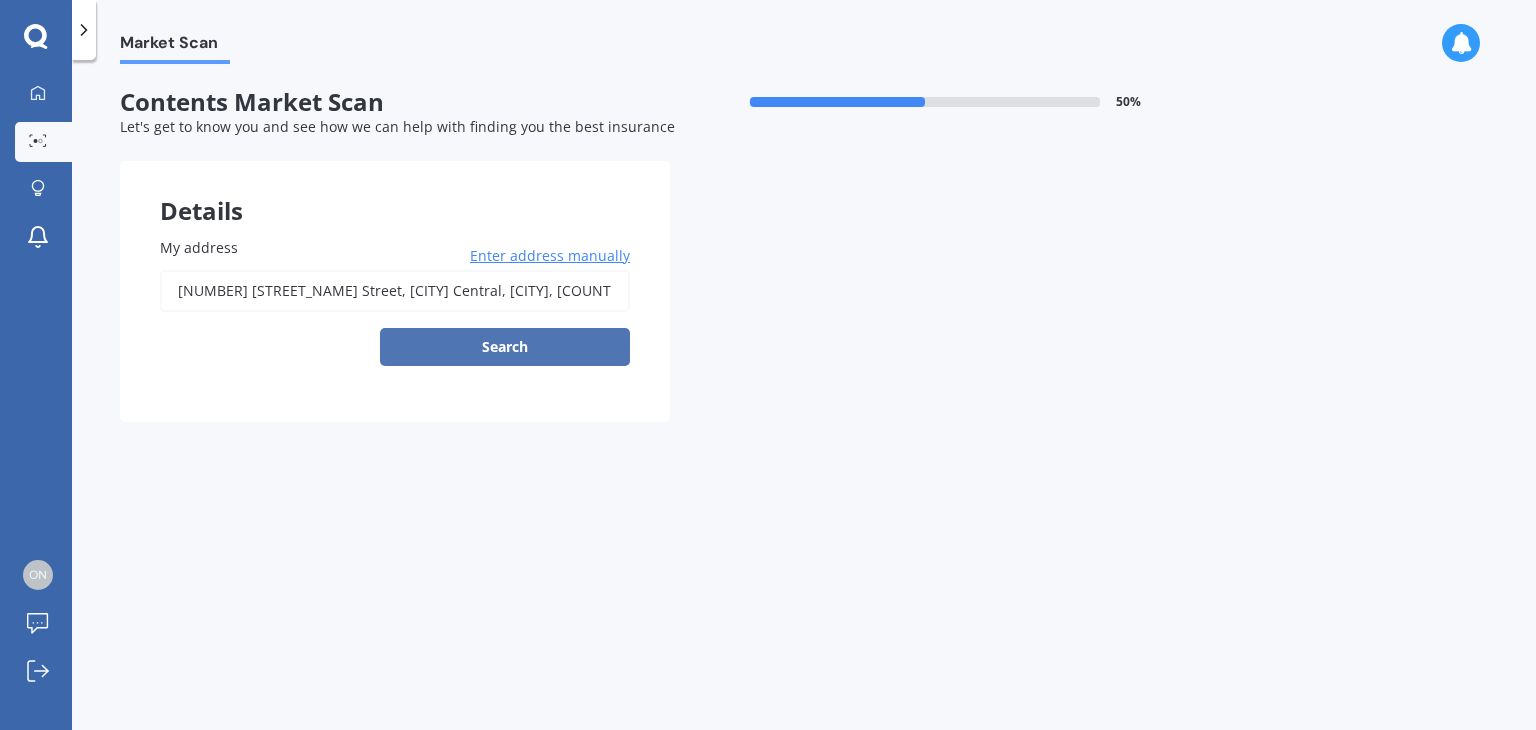 click on "Search" at bounding box center [505, 347] 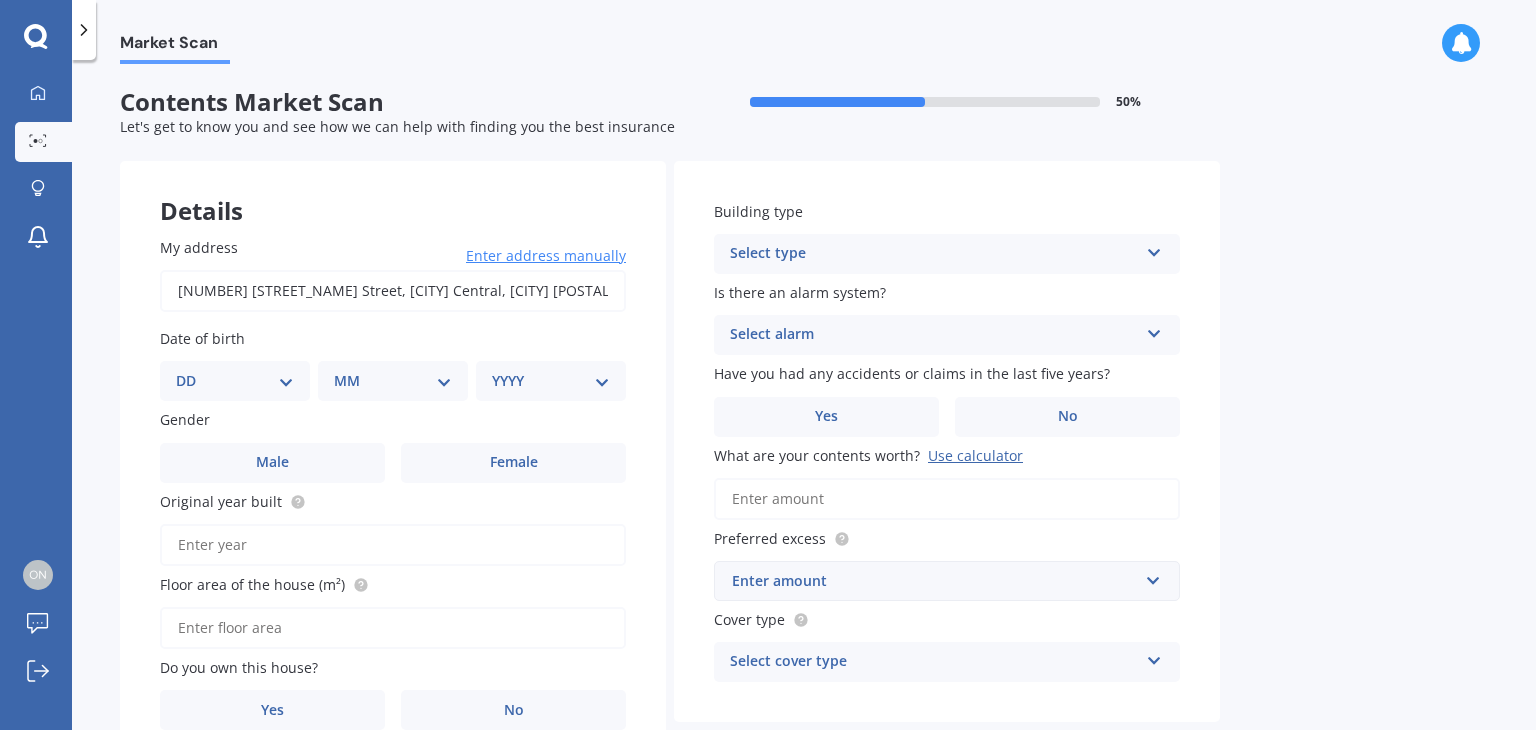 type on "[NUMBER] [STREET_NAME] Street, [CITY] Central, [CITY] [POSTAL_CODE]" 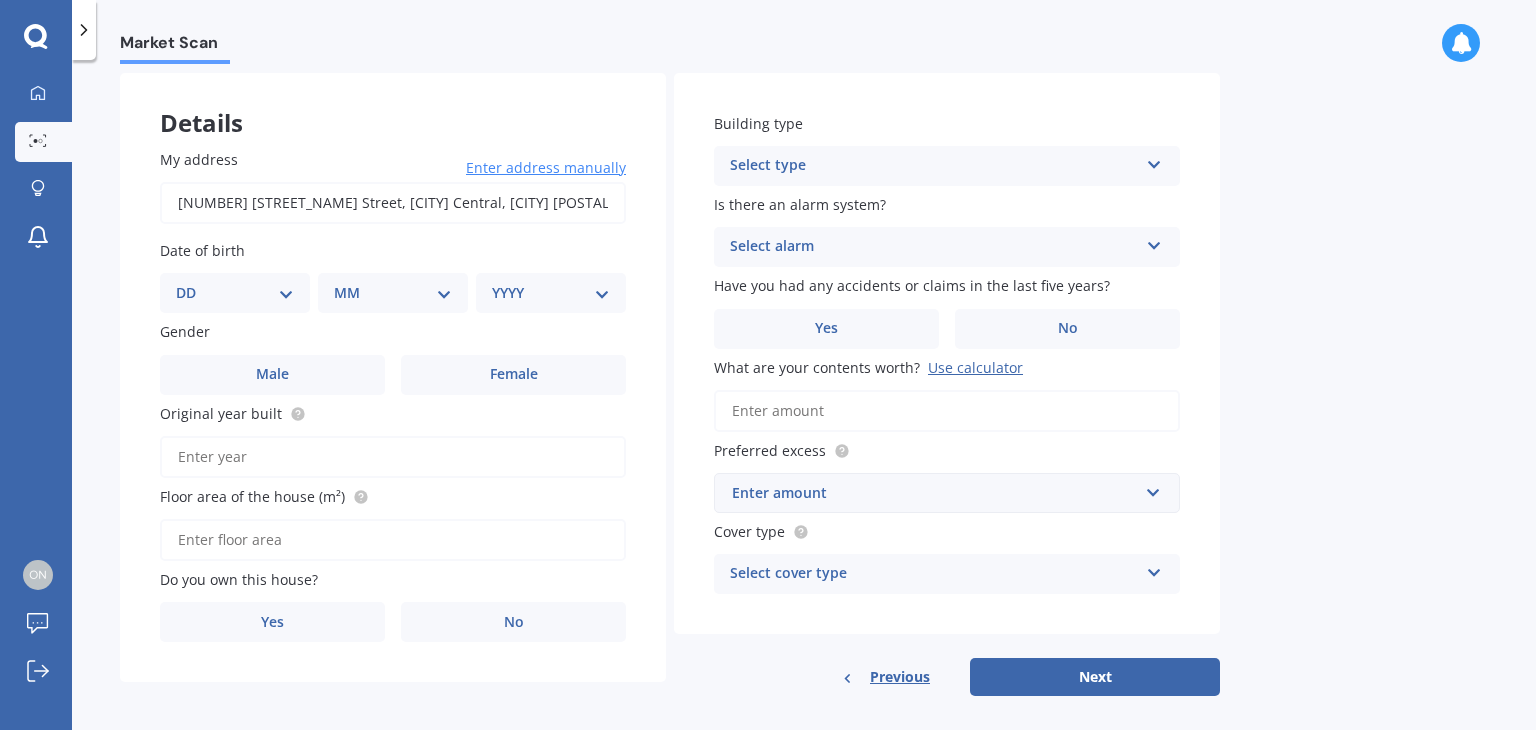 scroll, scrollTop: 107, scrollLeft: 0, axis: vertical 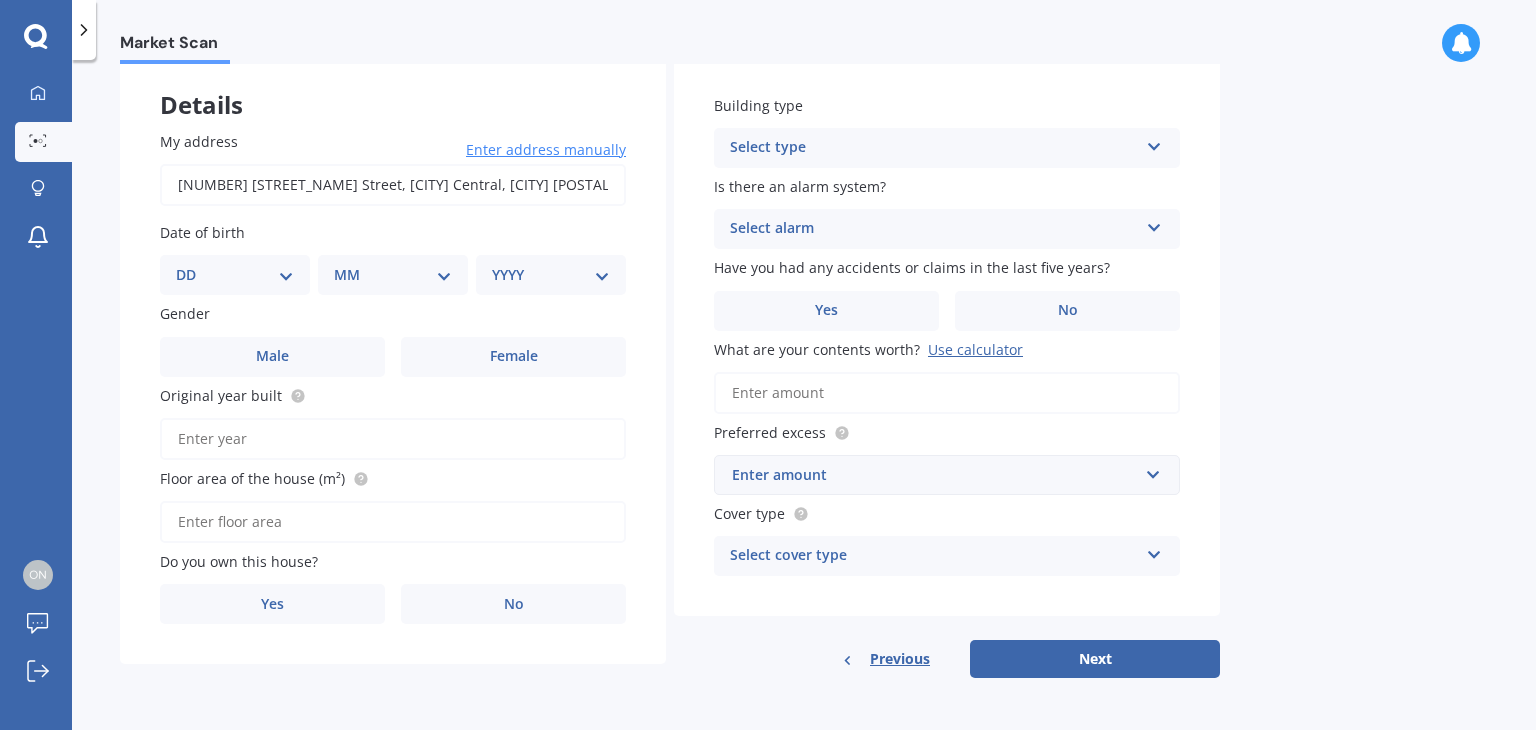 click on "DD 01 02 03 04 05 06 07 08 09 10 11 12 13 14 15 16 17 18 19 20 21 22 23 24 25 26 27 28 29 30 31" at bounding box center (235, 275) 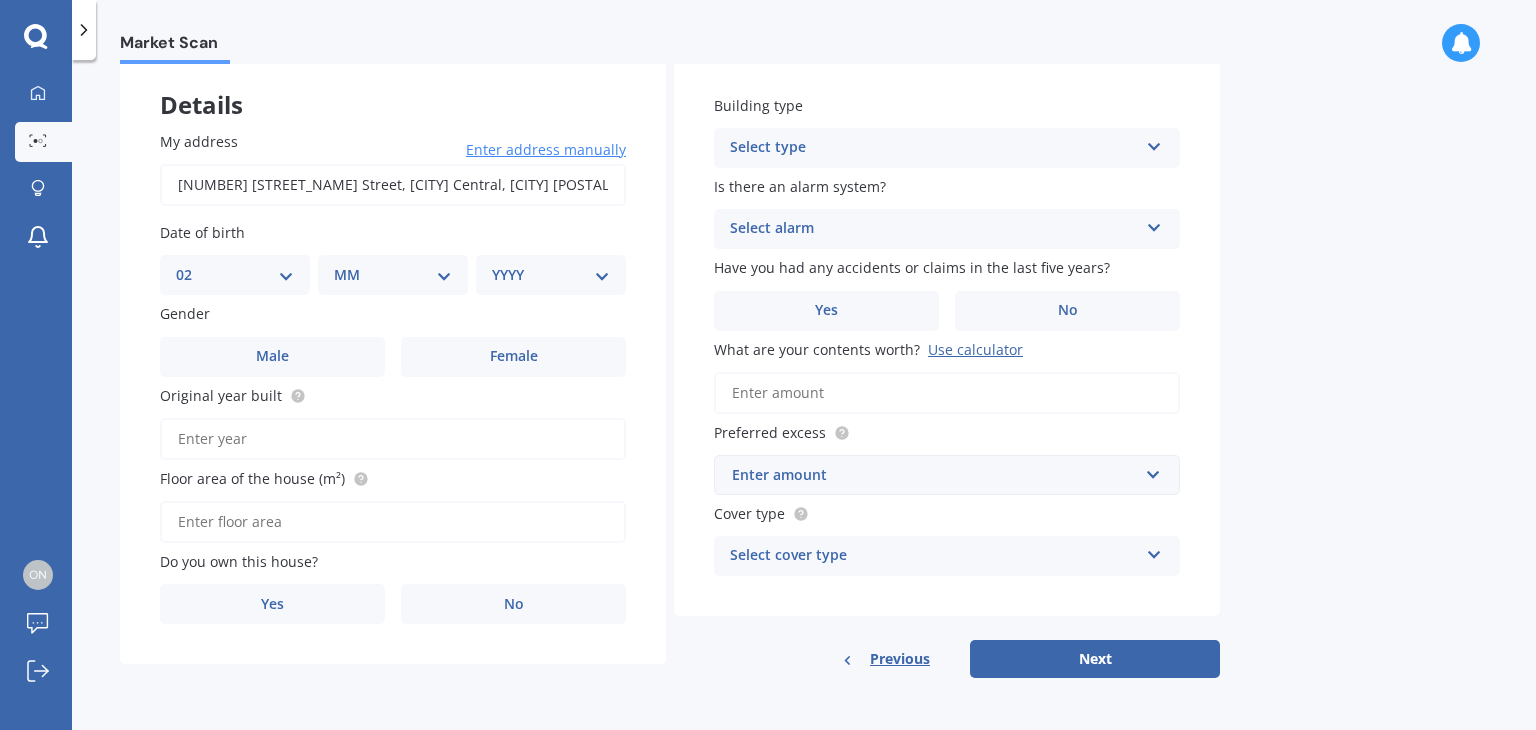 click on "DD 01 02 03 04 05 06 07 08 09 10 11 12 13 14 15 16 17 18 19 20 21 22 23 24 25 26 27 28 29 30 31" at bounding box center (235, 275) 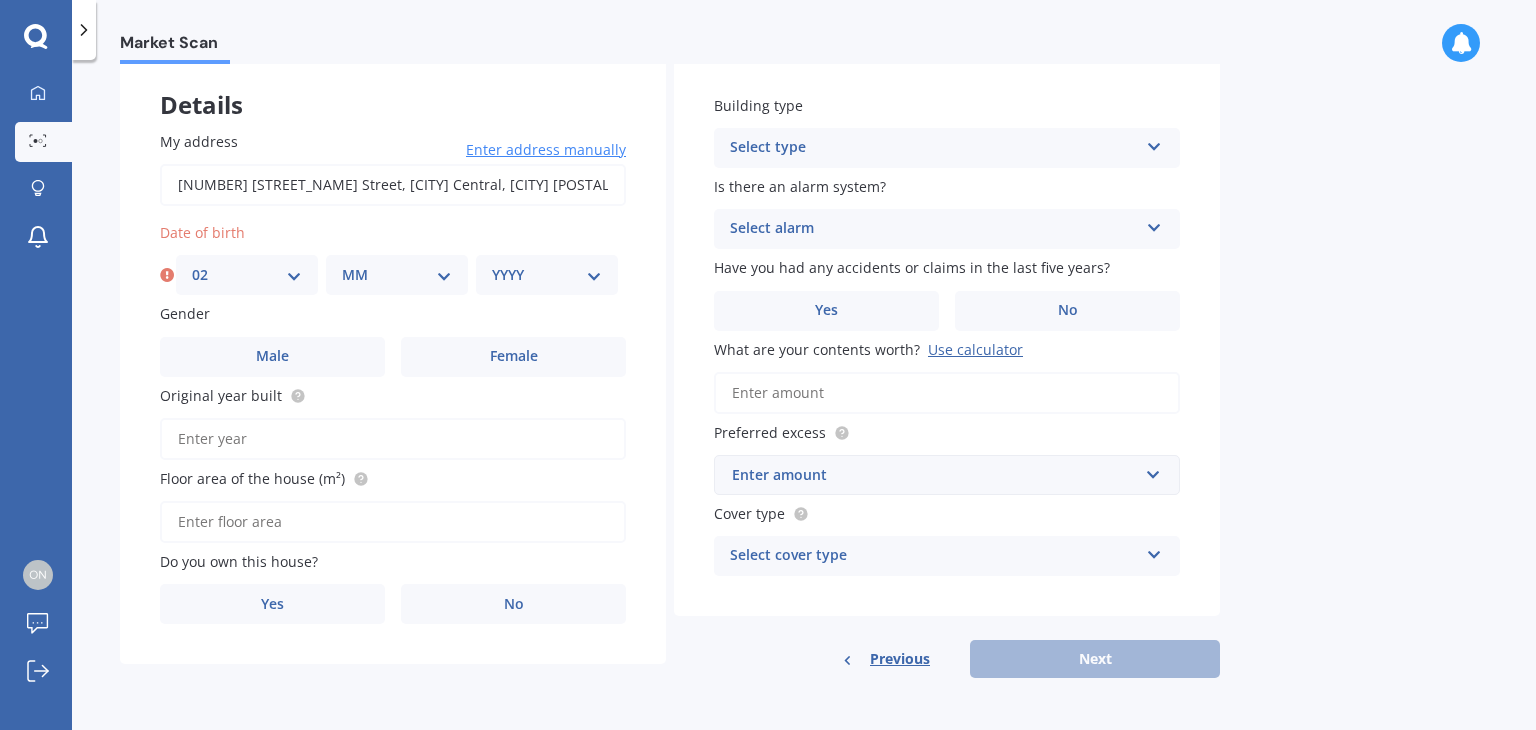 click on "MM 01 02 03 04 05 06 07 08 09 10 11 12" at bounding box center [397, 275] 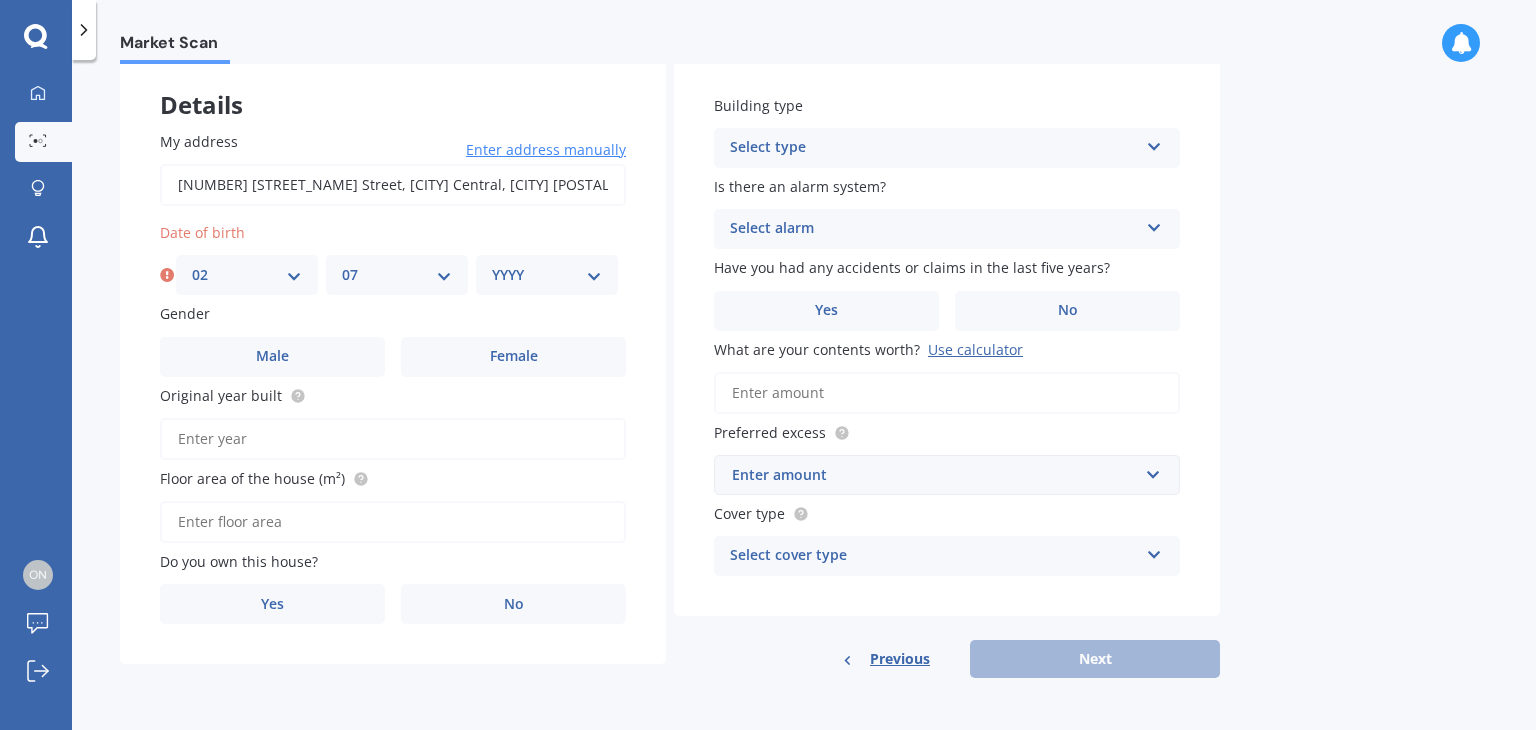 click on "MM 01 02 03 04 05 06 07 08 09 10 11 12" at bounding box center [397, 275] 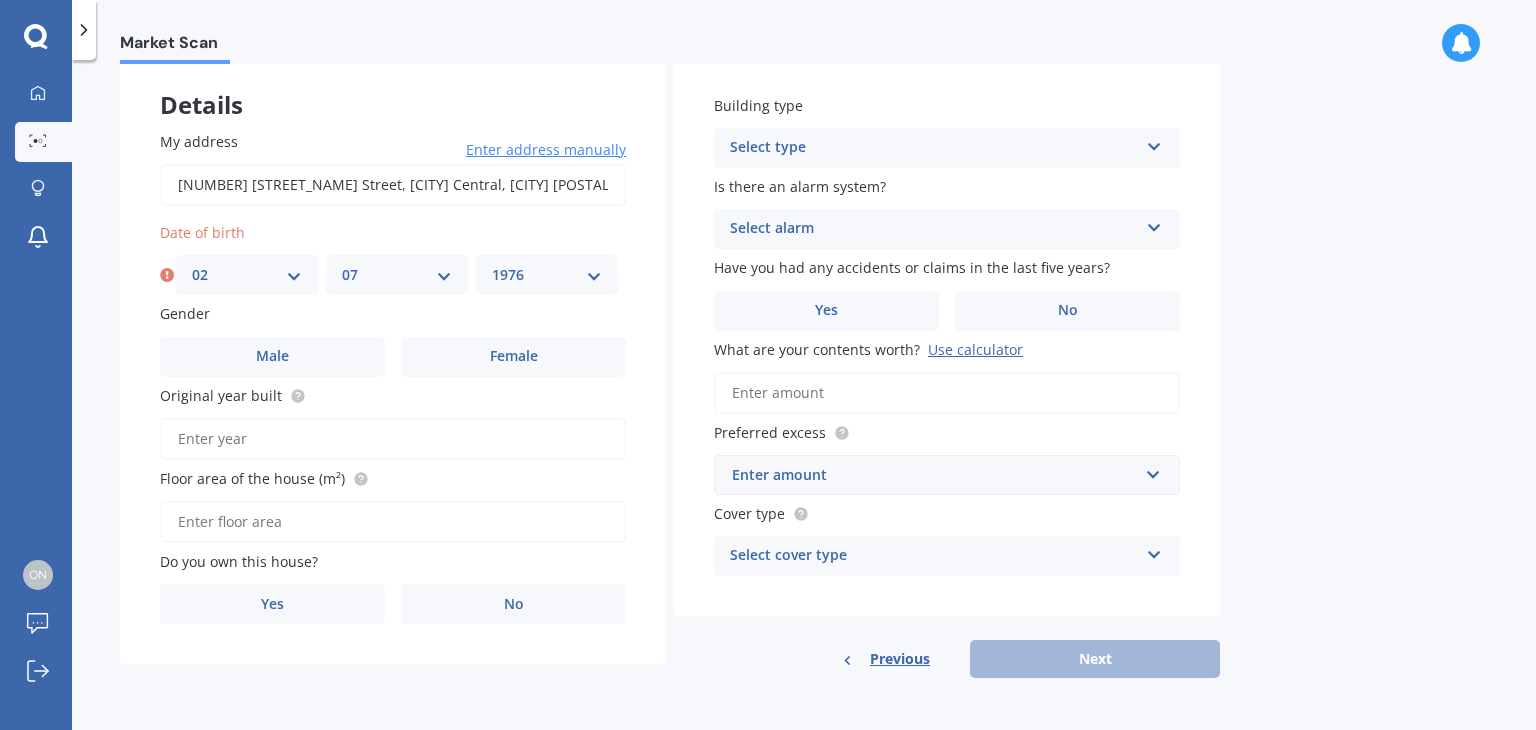 click on "YYYY 2009 2008 2007 2006 2005 2004 2003 2002 2001 2000 1999 1998 1997 1996 1995 1994 1993 1992 1991 1990 1989 1988 1987 1986 1985 1984 1983 1982 1981 1980 1979 1978 1977 1976 1975 1974 1973 1972 1971 1970 1969 1968 1967 1966 1965 1964 1963 1962 1961 1960 1959 1958 1957 1956 1955 1954 1953 1952 1951 1950 1949 1948 1947 1946 1945 1944 1943 1942 1941 1940 1939 1938 1937 1936 1935 1934 1933 1932 1931 1930 1929 1928 1927 1926 1925 1924 1923 1922 1921 1920 1919 1918 1917 1916 1915 1914 1913 1912 1911 1910" at bounding box center [547, 275] 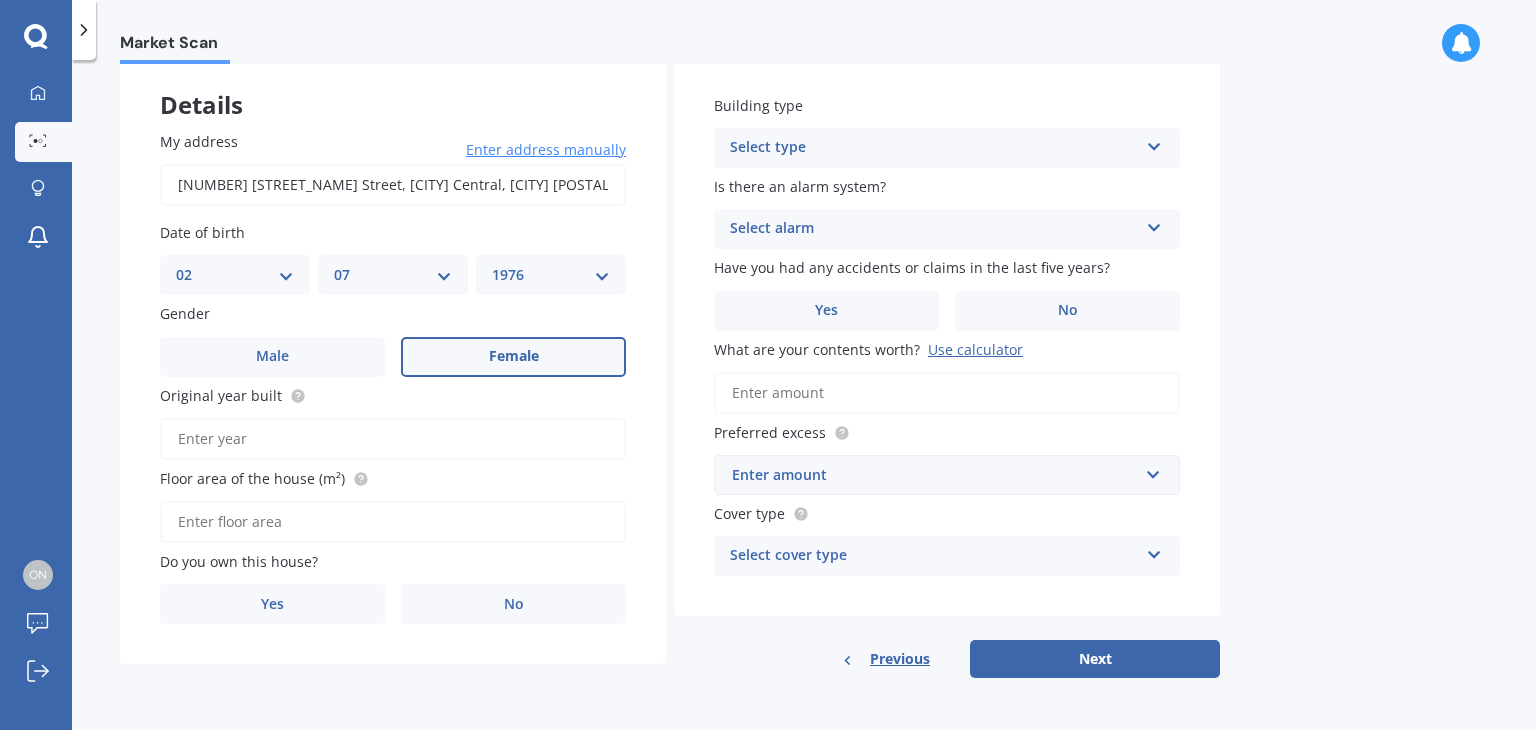click on "Female" at bounding box center (514, 356) 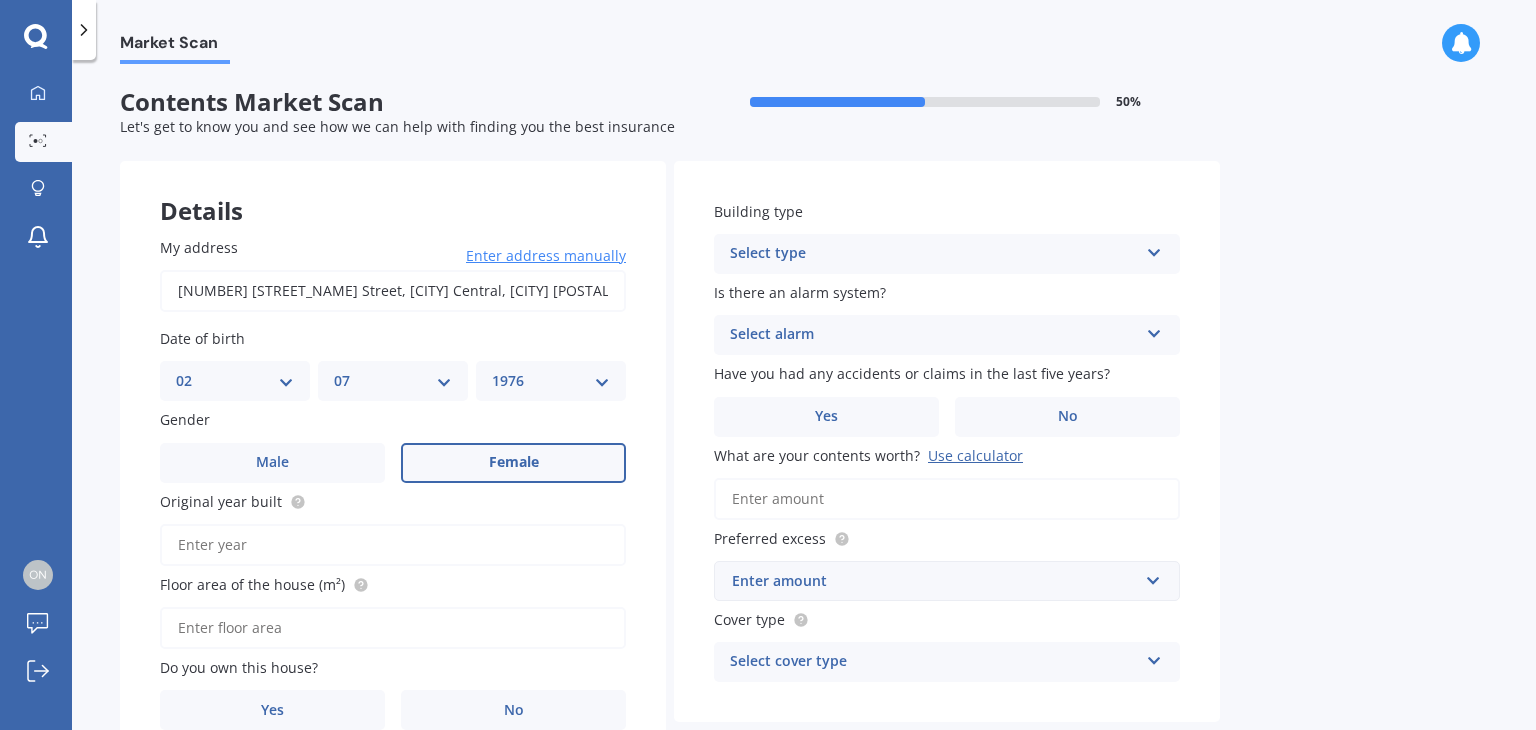 scroll, scrollTop: 107, scrollLeft: 0, axis: vertical 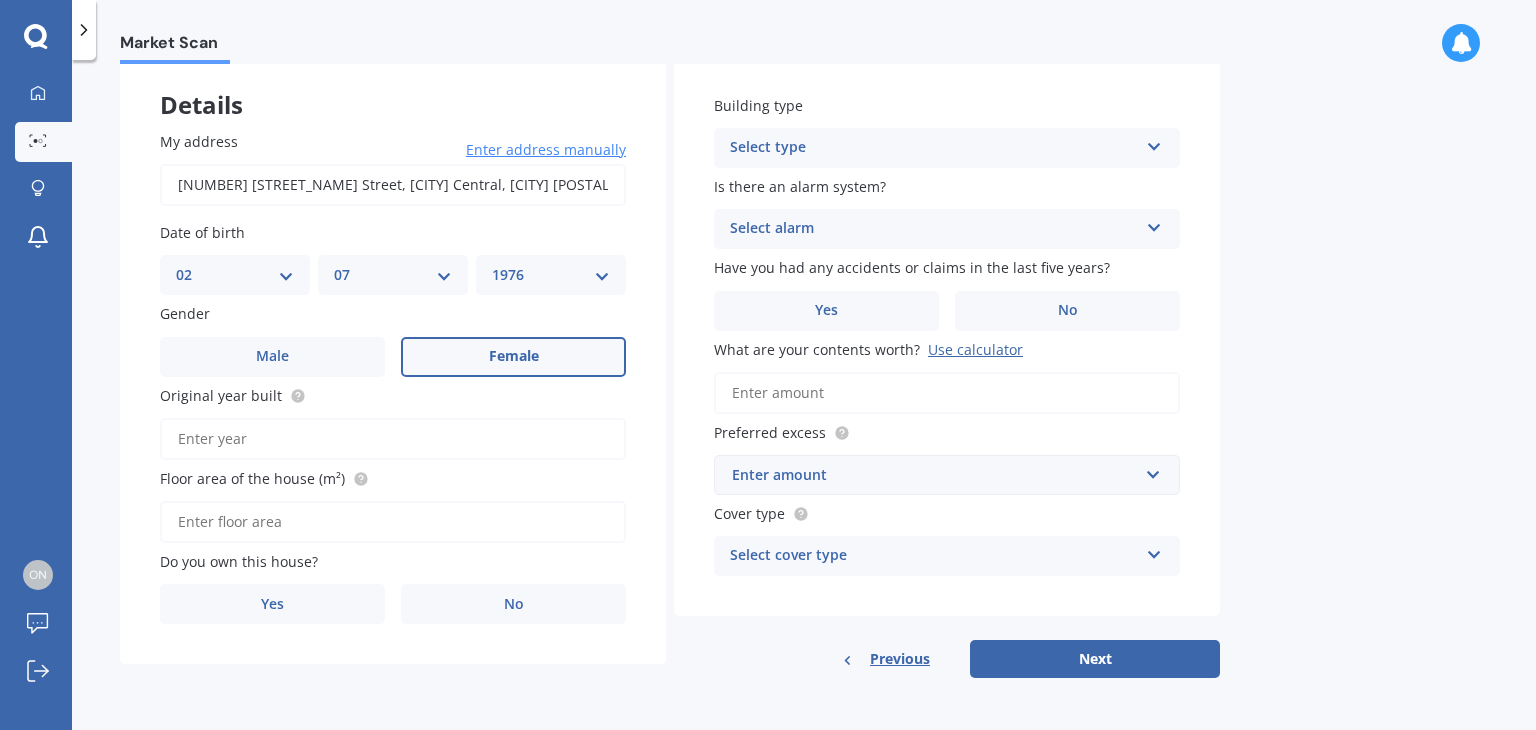 click on "Original year built" at bounding box center [393, 439] 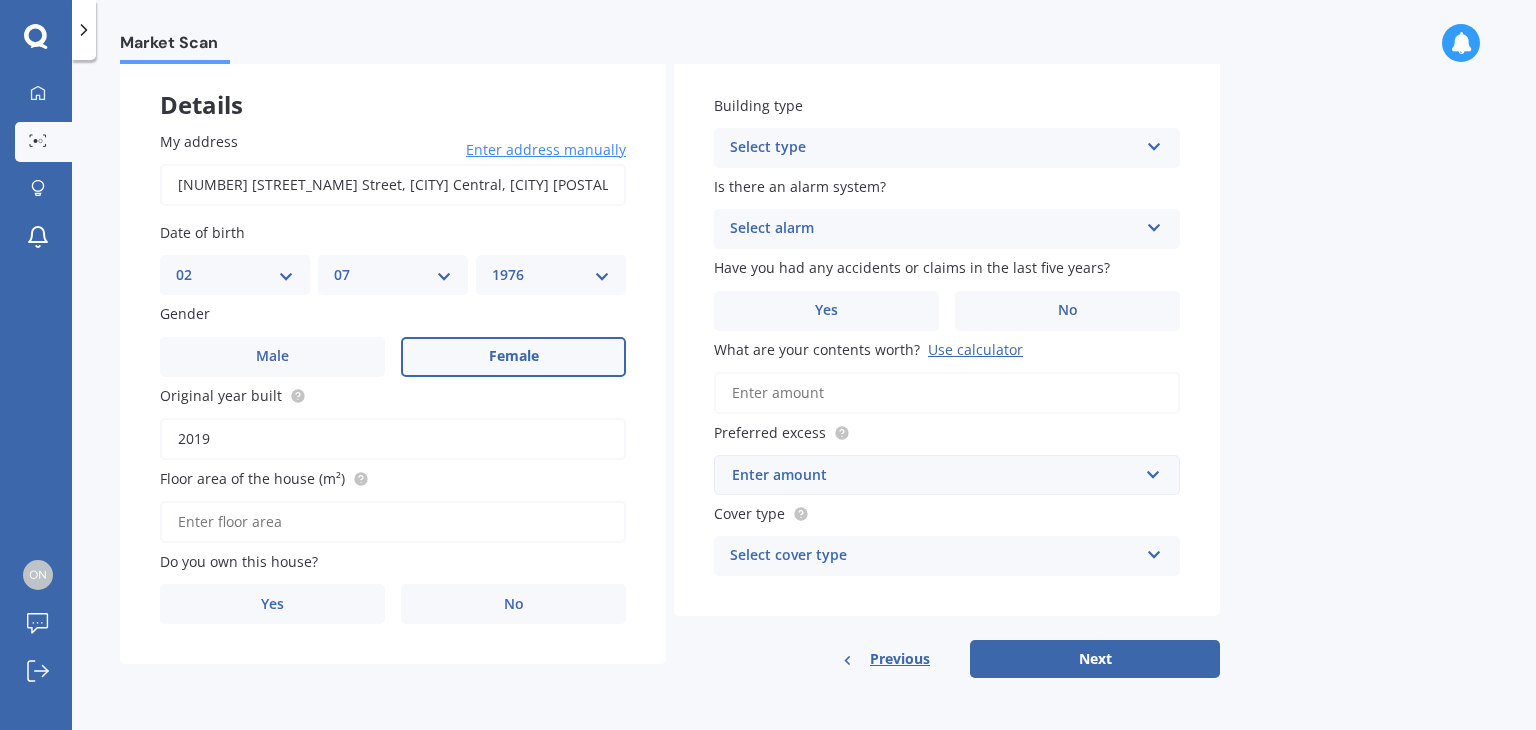 type on "2019" 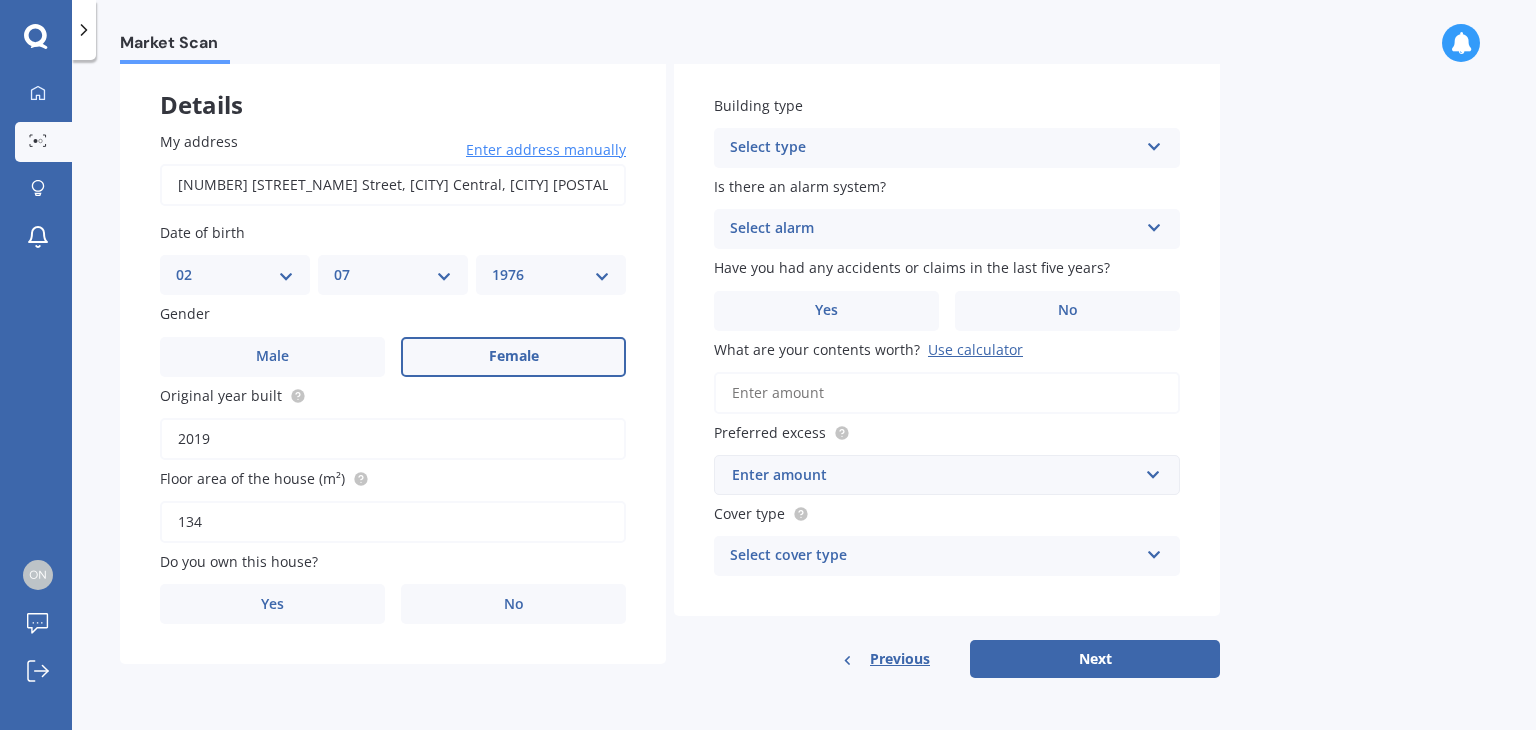 type on "134" 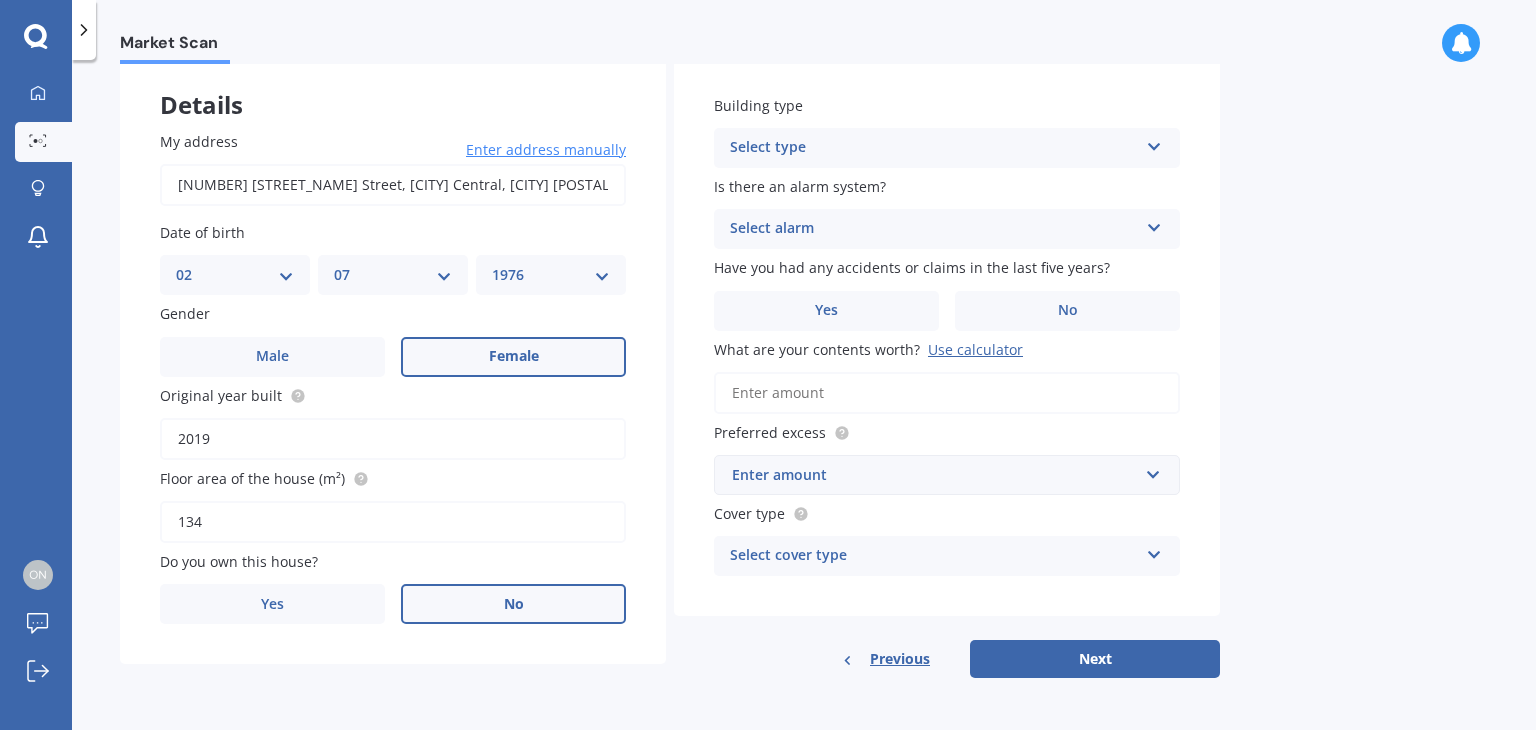 click on "No" at bounding box center [514, 604] 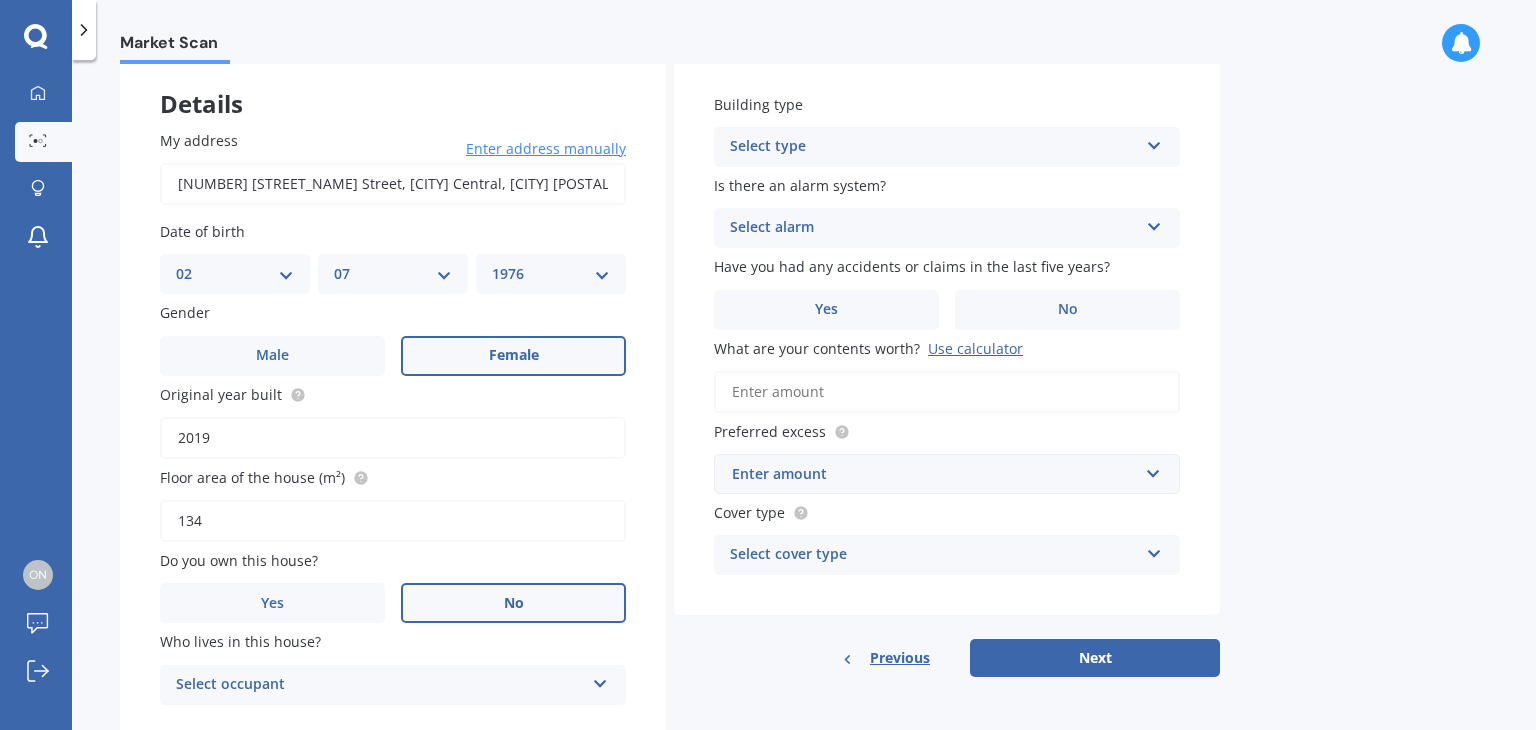 scroll, scrollTop: 172, scrollLeft: 0, axis: vertical 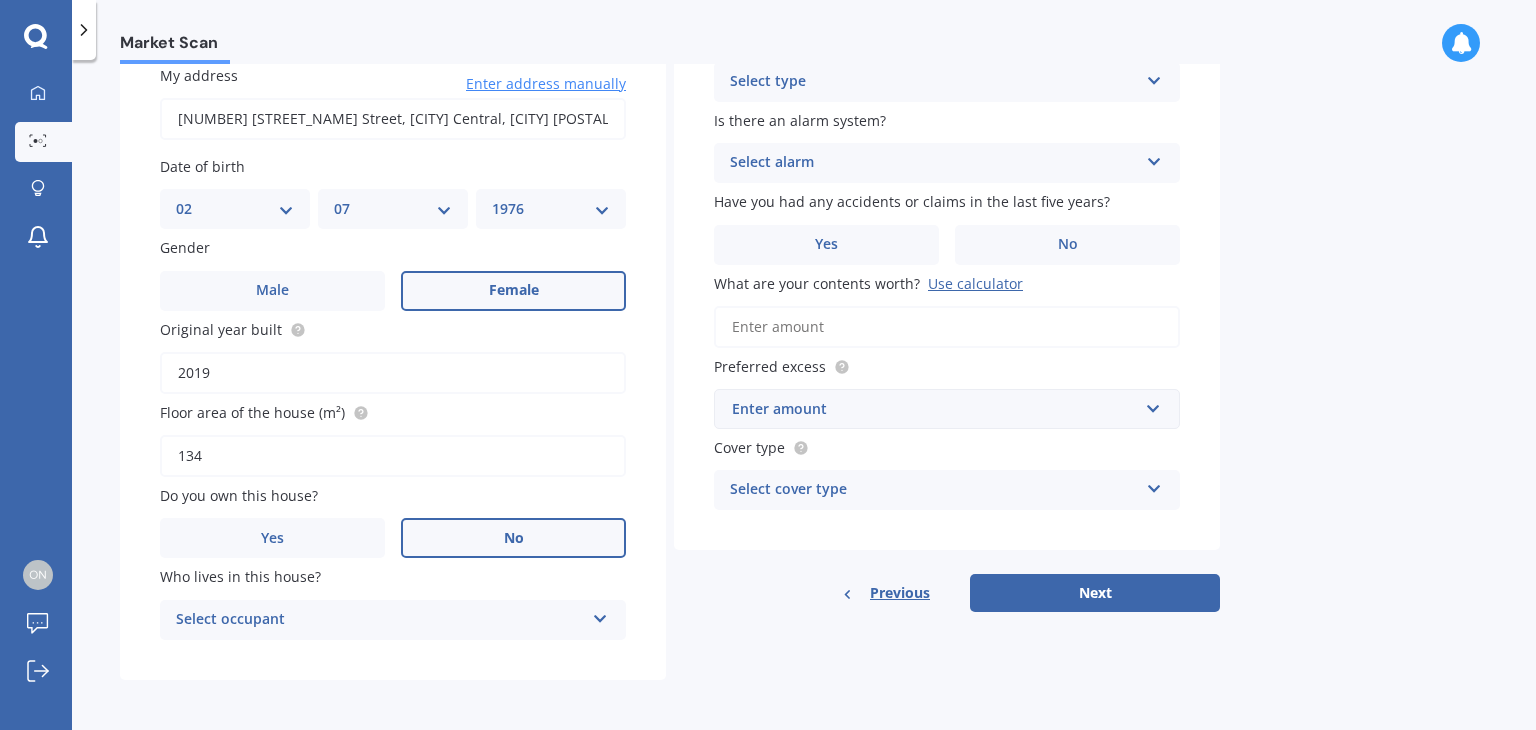click on "Select occupant Tenant" at bounding box center [393, 620] 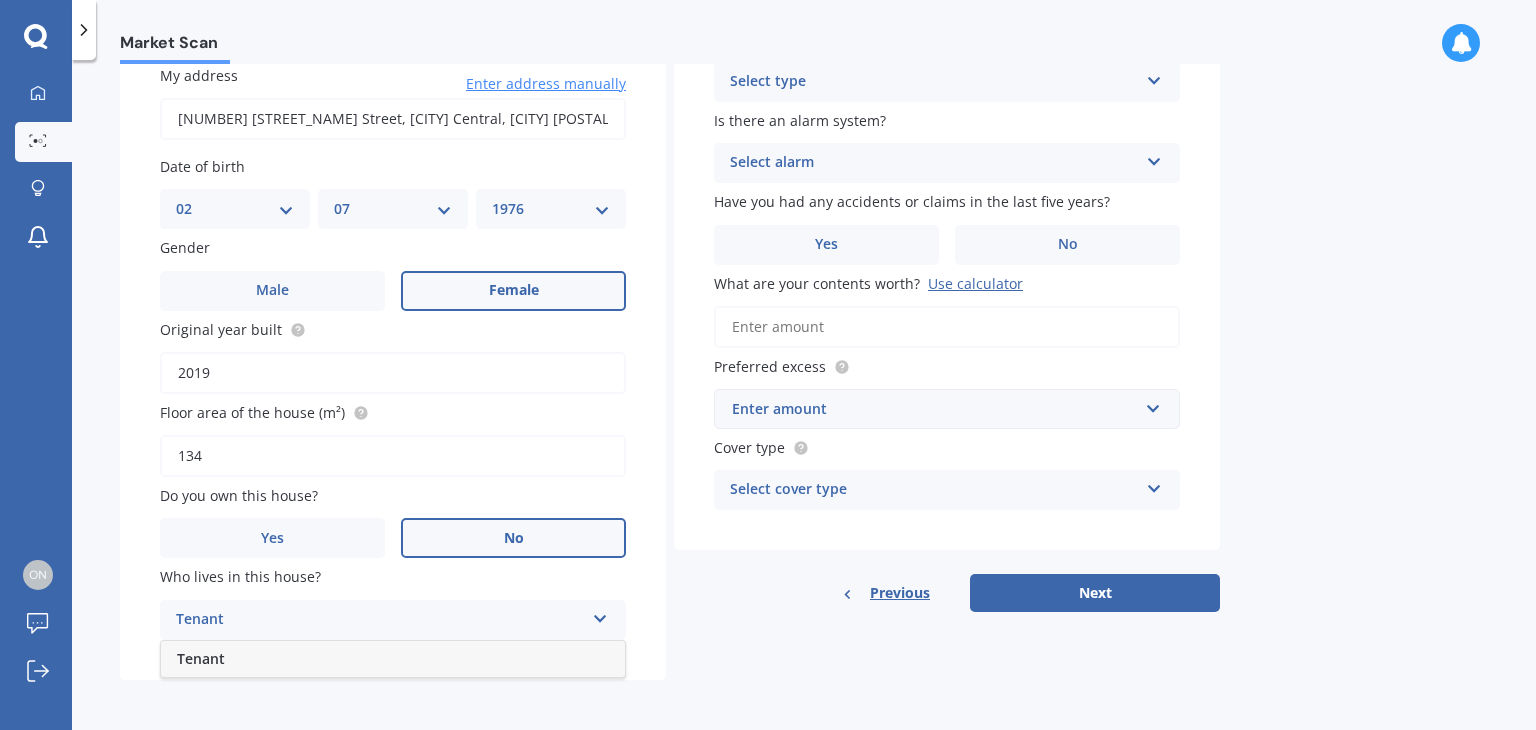 click on "Tenant" at bounding box center [393, 659] 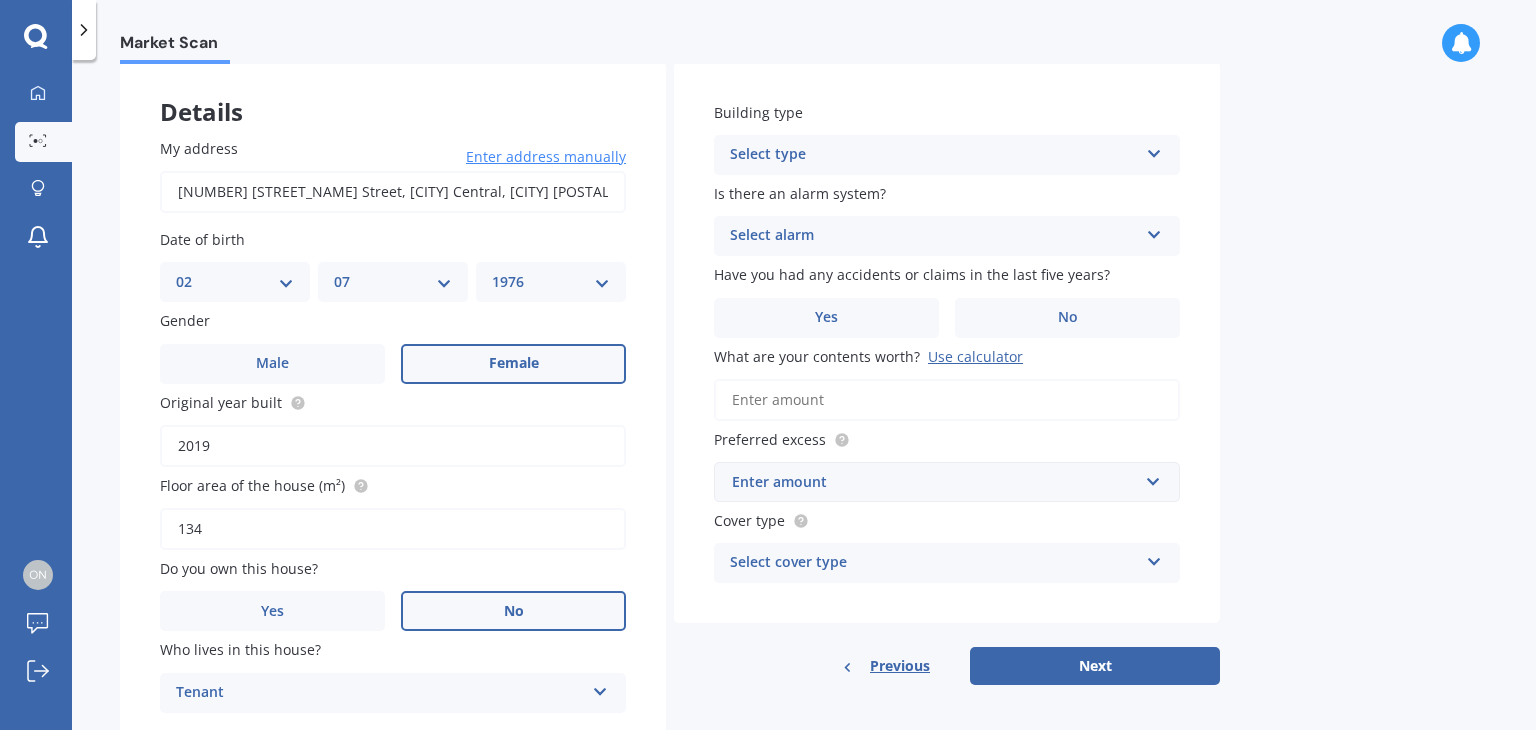 scroll, scrollTop: 97, scrollLeft: 0, axis: vertical 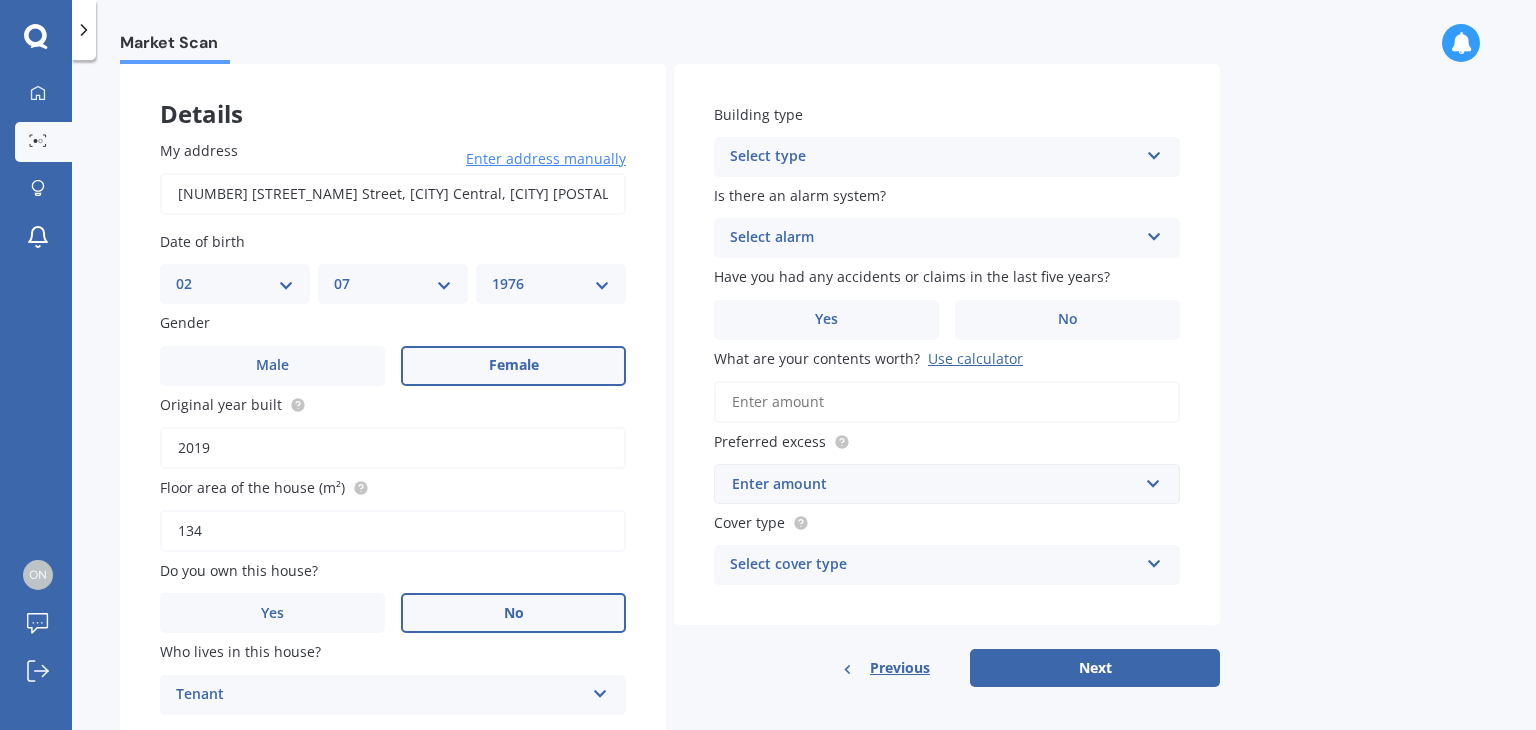 click on "Select type" at bounding box center (934, 157) 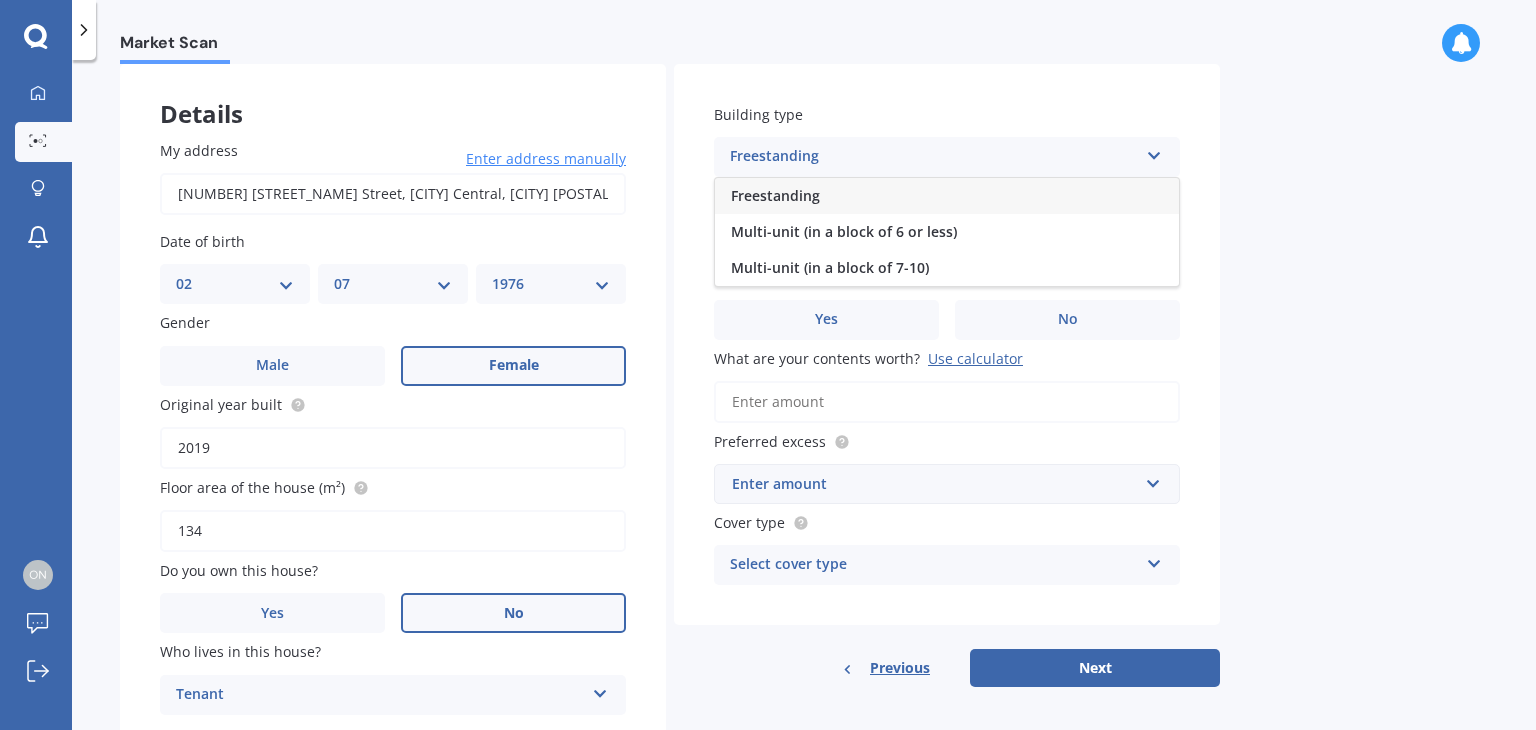 click on "Freestanding" at bounding box center [947, 196] 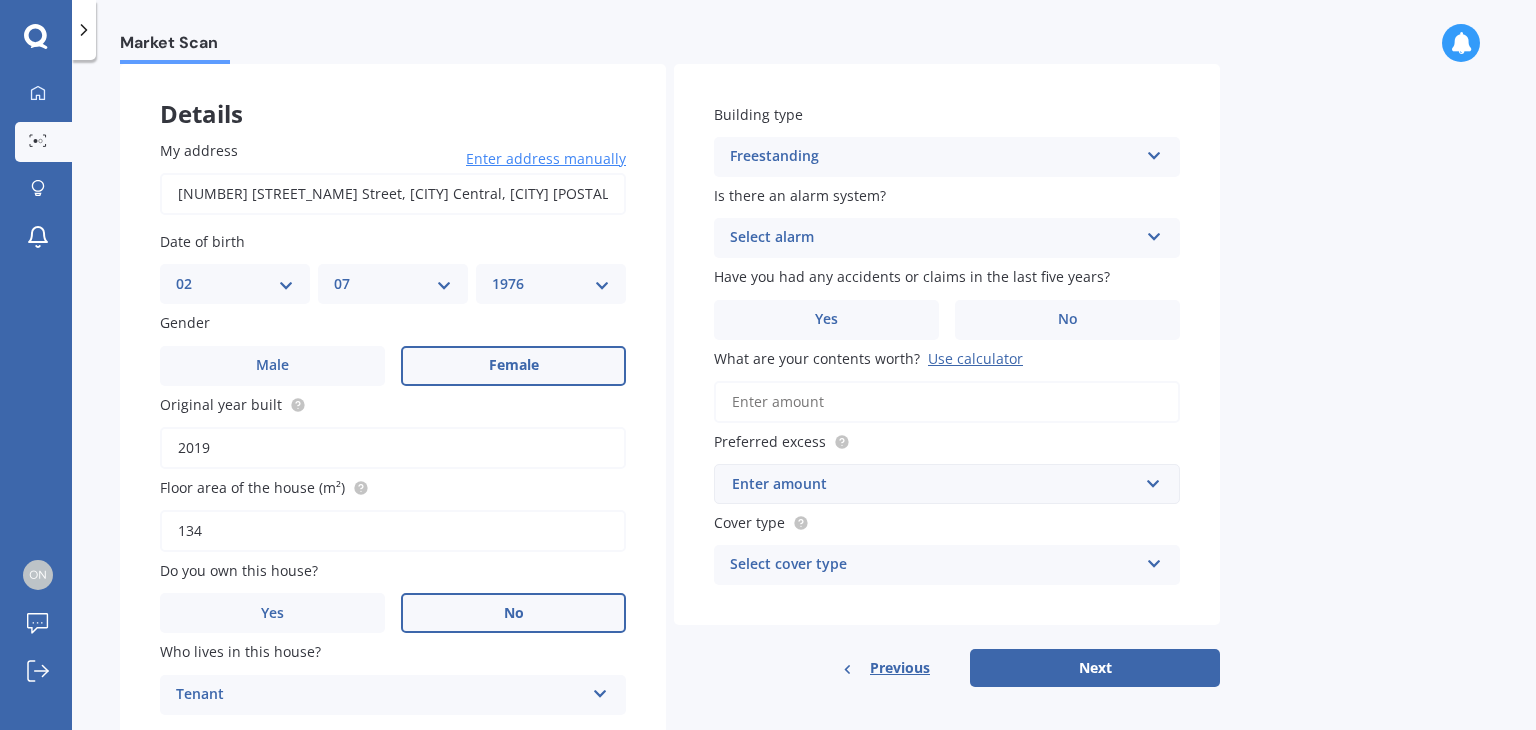 click on "Select alarm" at bounding box center (934, 238) 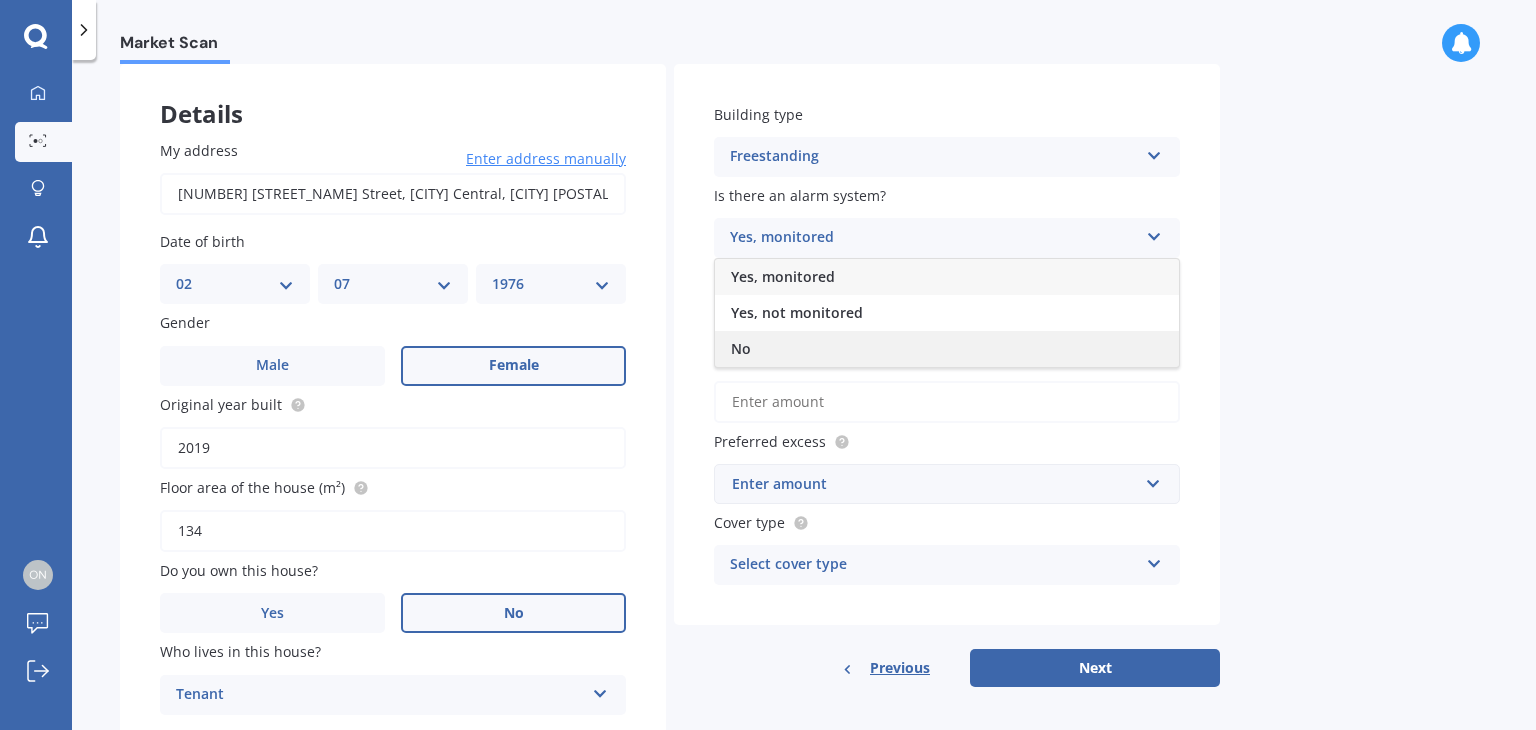 click on "No" at bounding box center [947, 349] 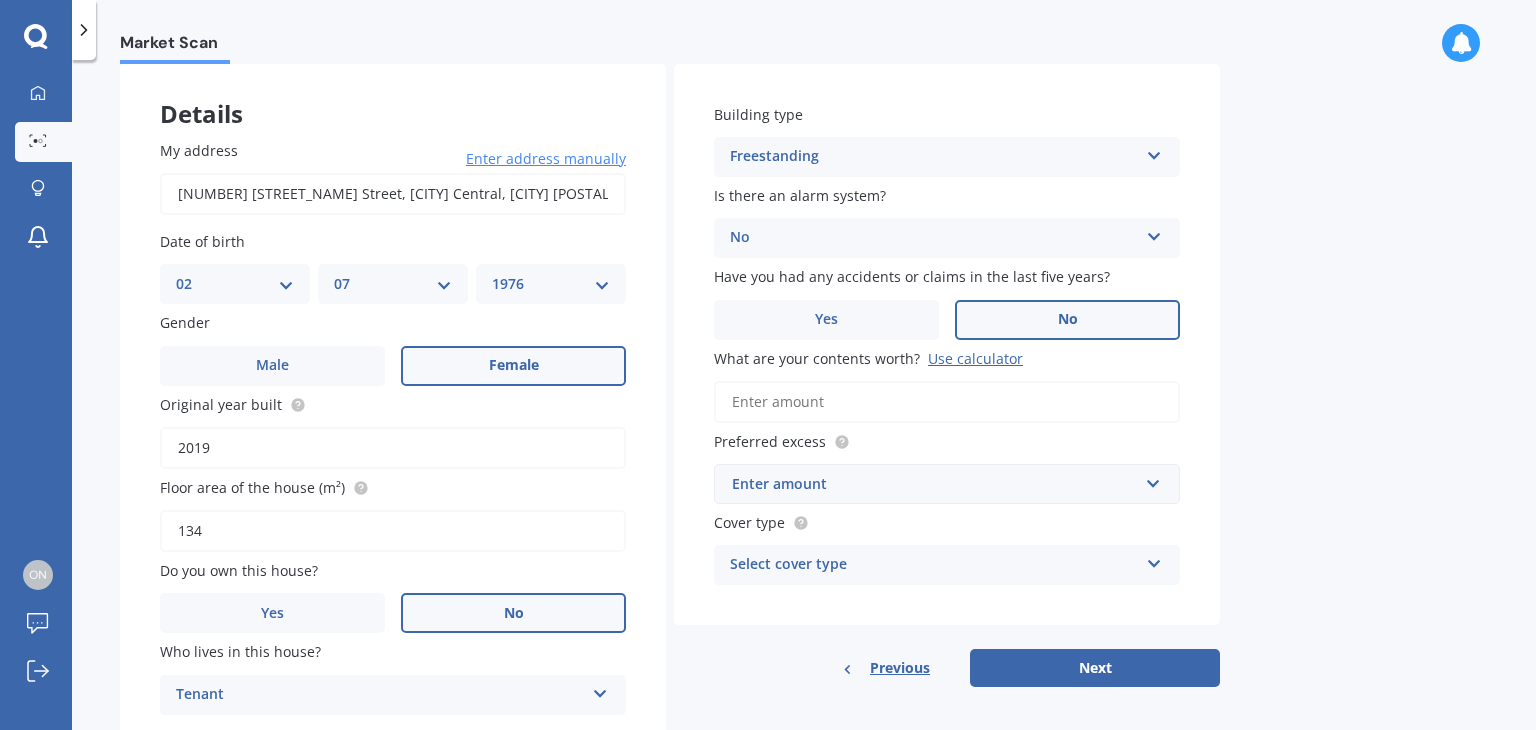 click on "No" at bounding box center [1067, 320] 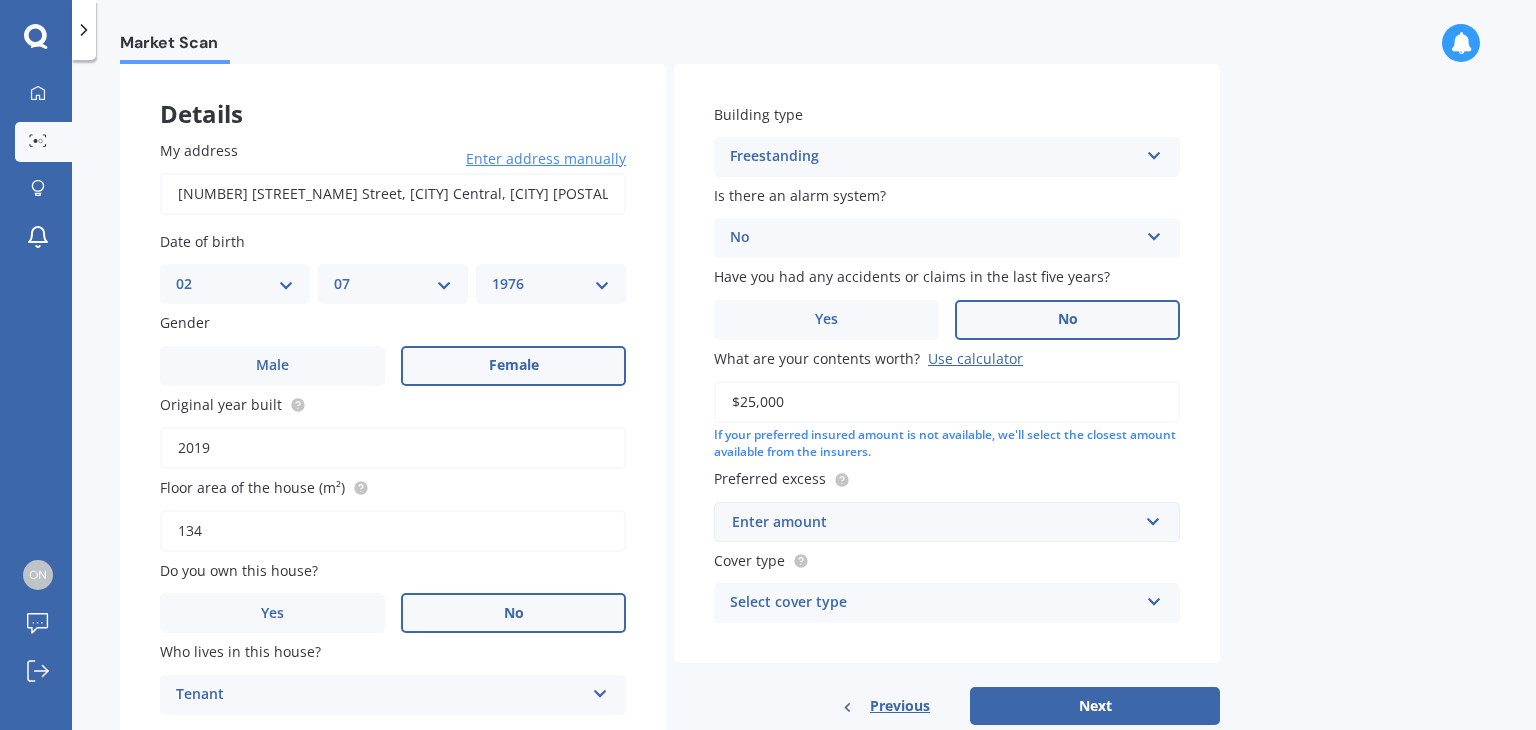 type on "$25,000" 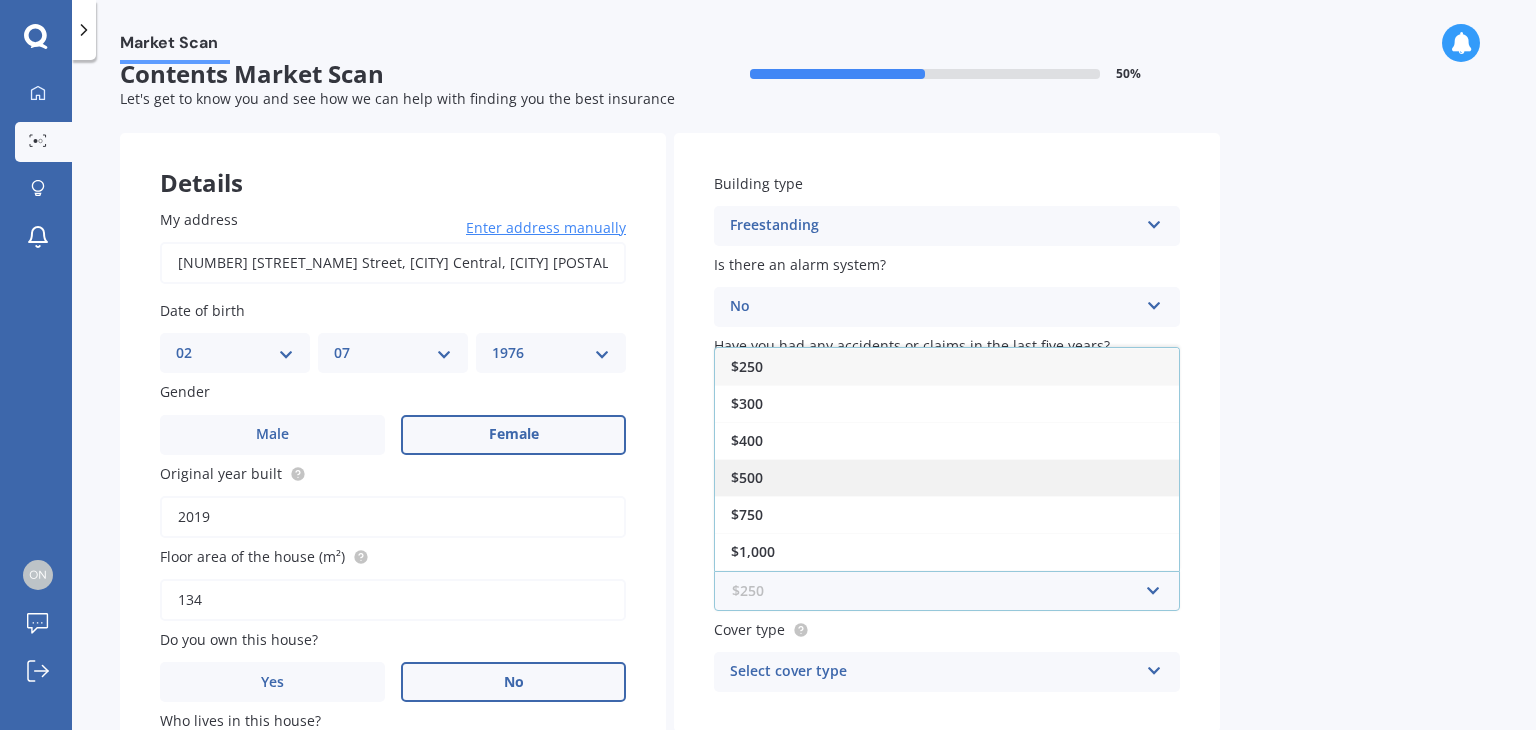 scroll, scrollTop: 0, scrollLeft: 0, axis: both 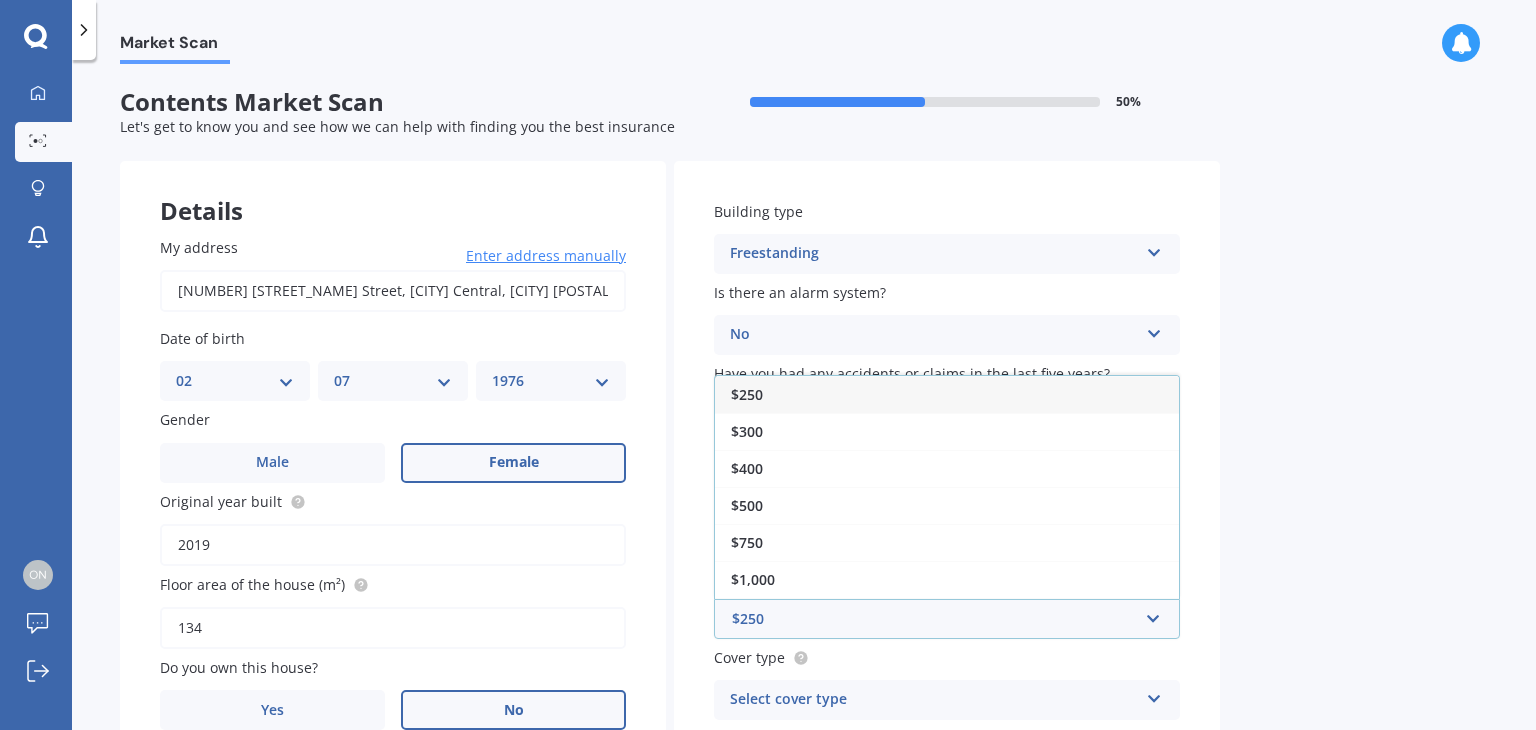 click on "$250" at bounding box center (947, 394) 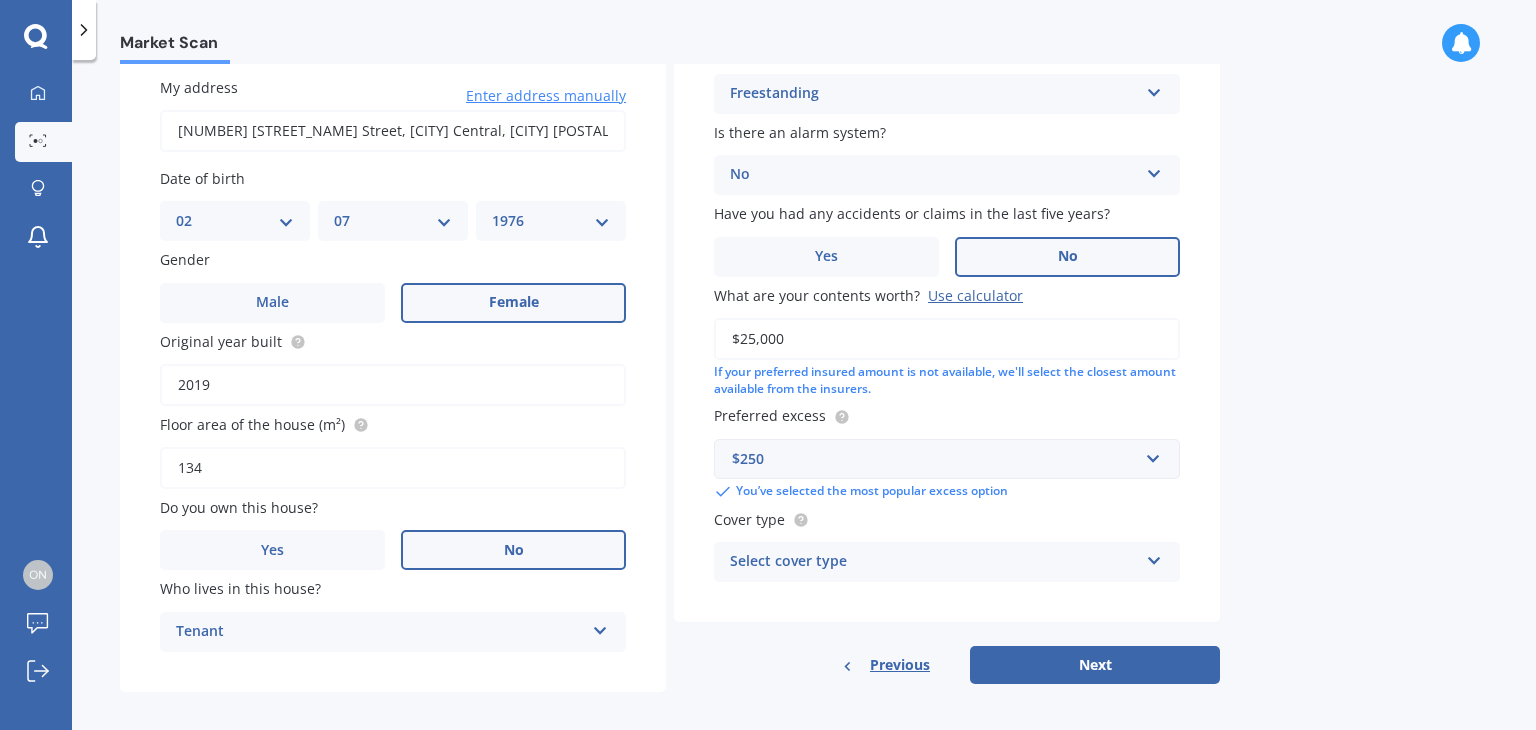 scroll, scrollTop: 172, scrollLeft: 0, axis: vertical 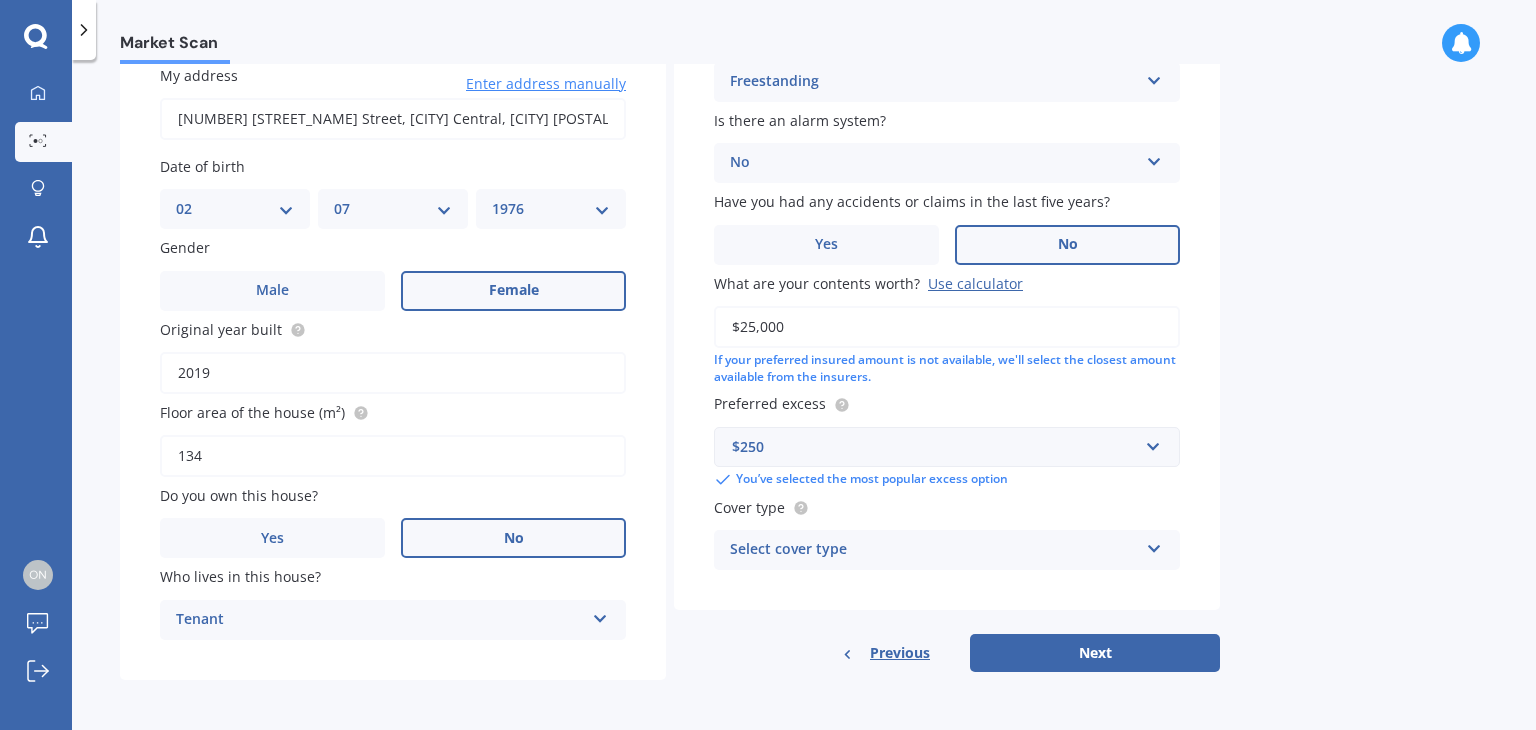 click on "Select cover type" at bounding box center (934, 550) 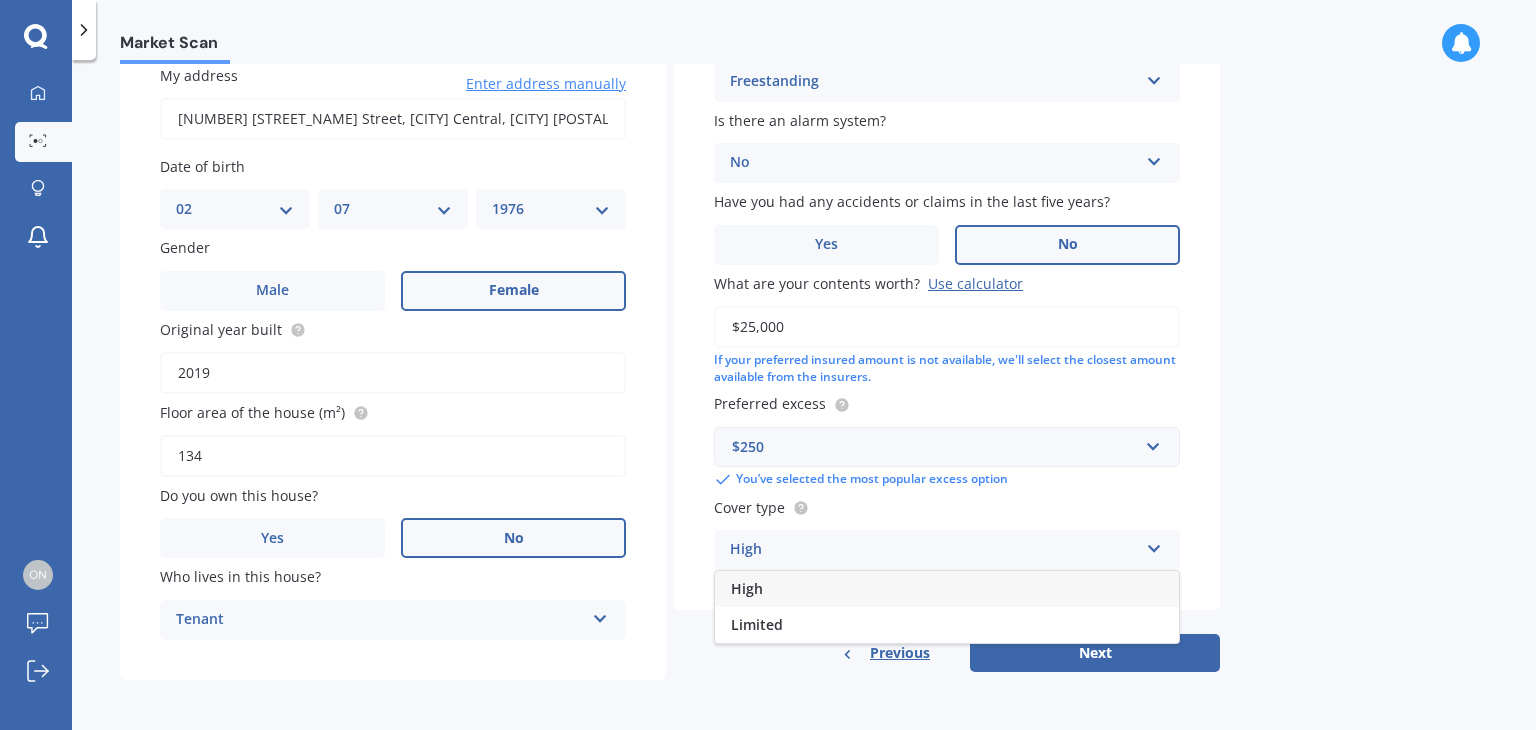 click on "High" at bounding box center [947, 589] 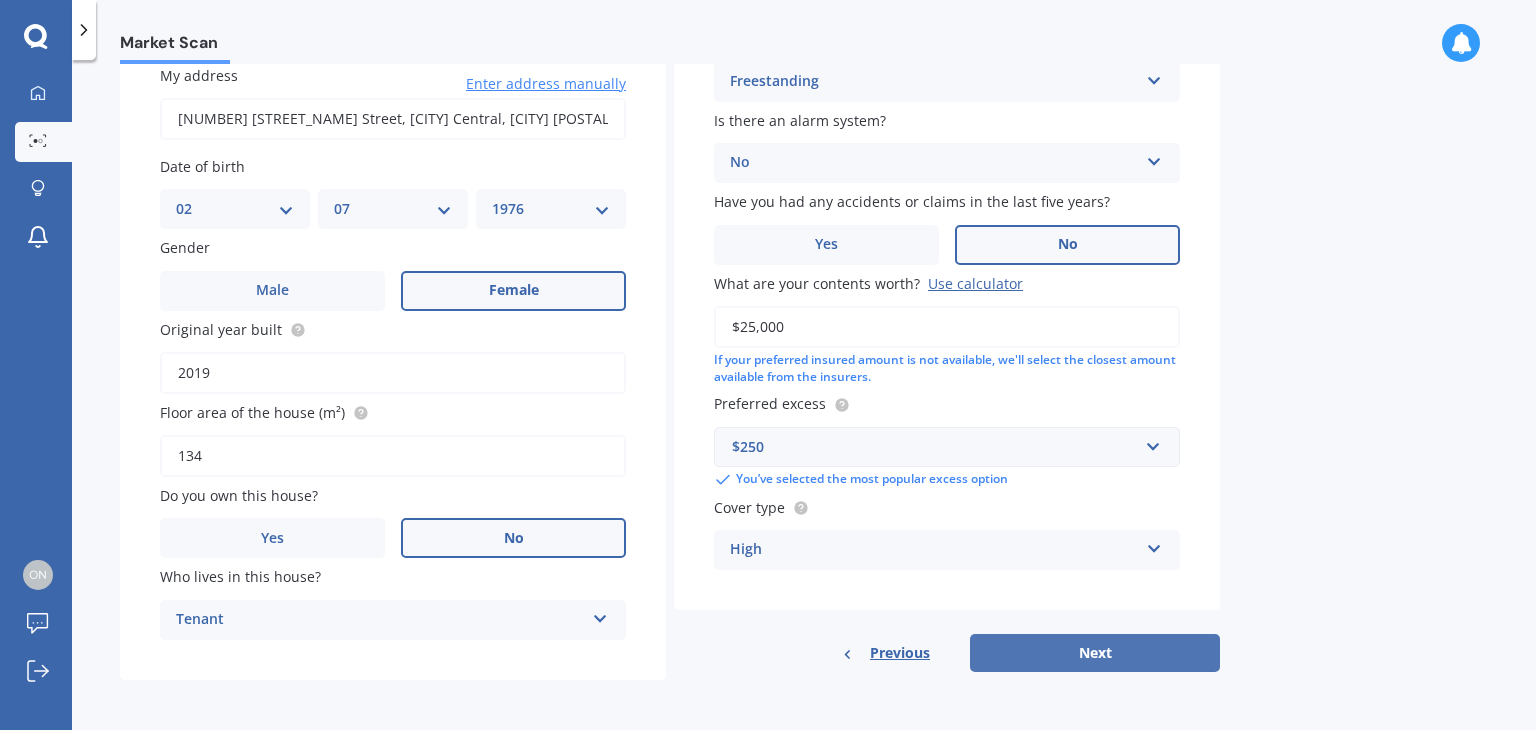 click on "Next" at bounding box center (1095, 653) 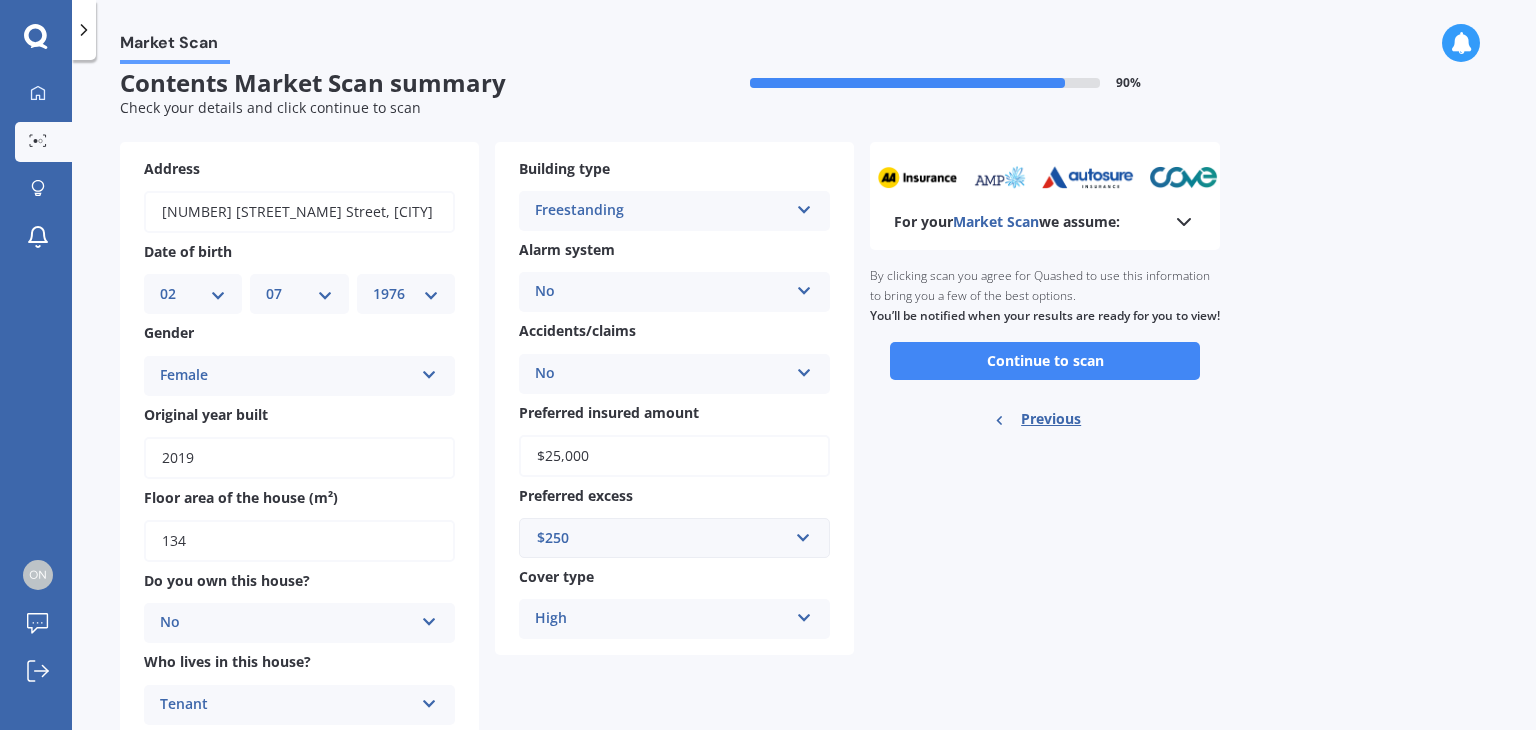 scroll, scrollTop: 80, scrollLeft: 0, axis: vertical 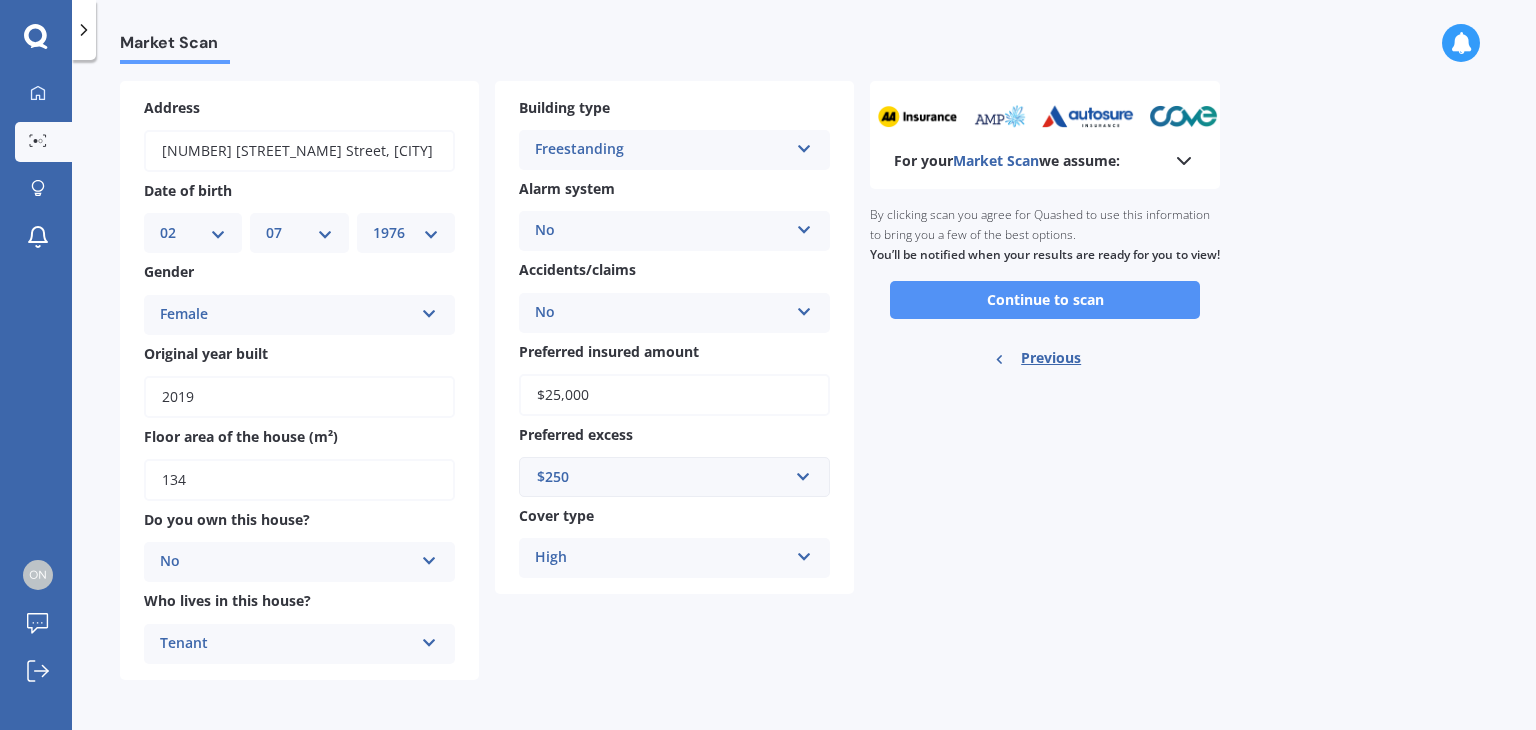click on "Continue to scan" at bounding box center [1045, 300] 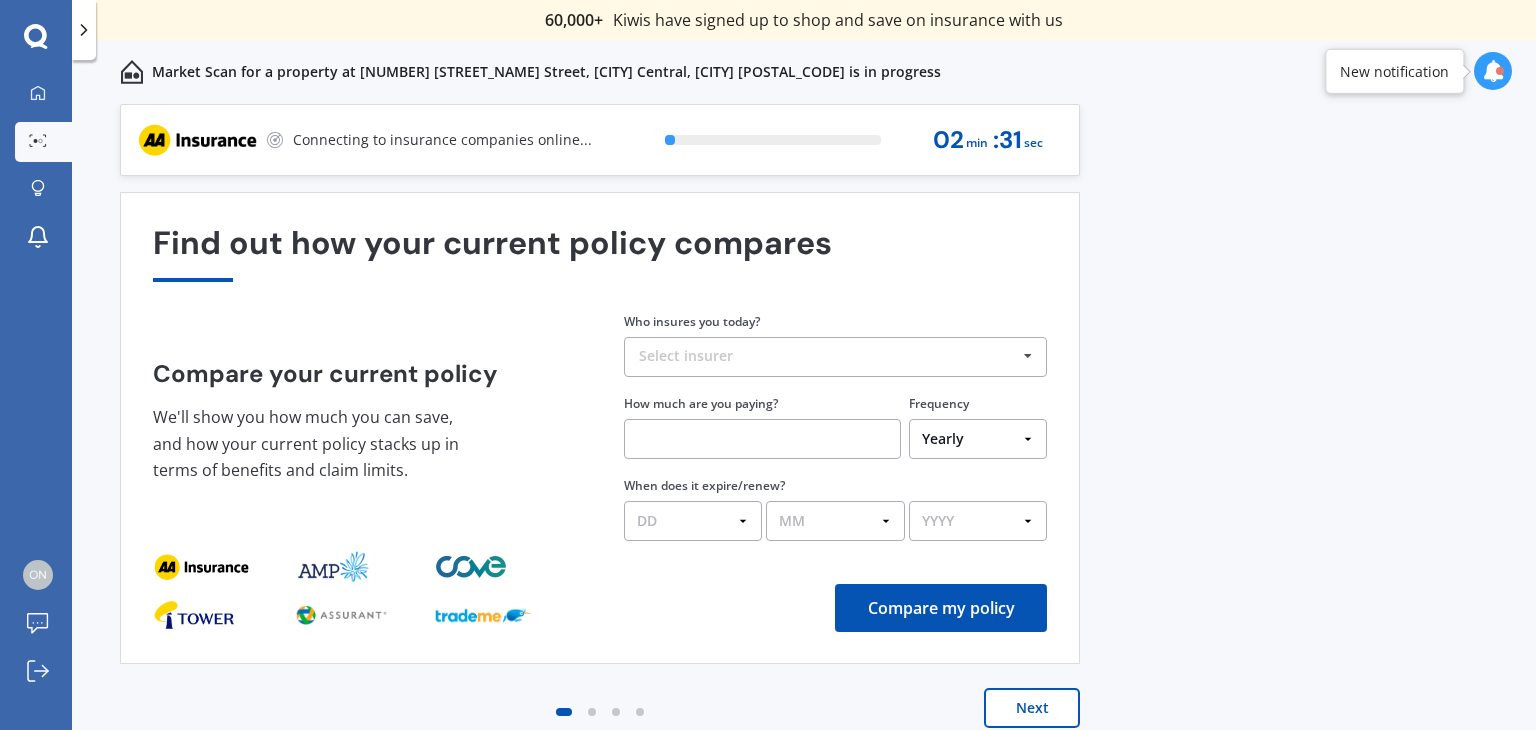 scroll, scrollTop: 0, scrollLeft: 0, axis: both 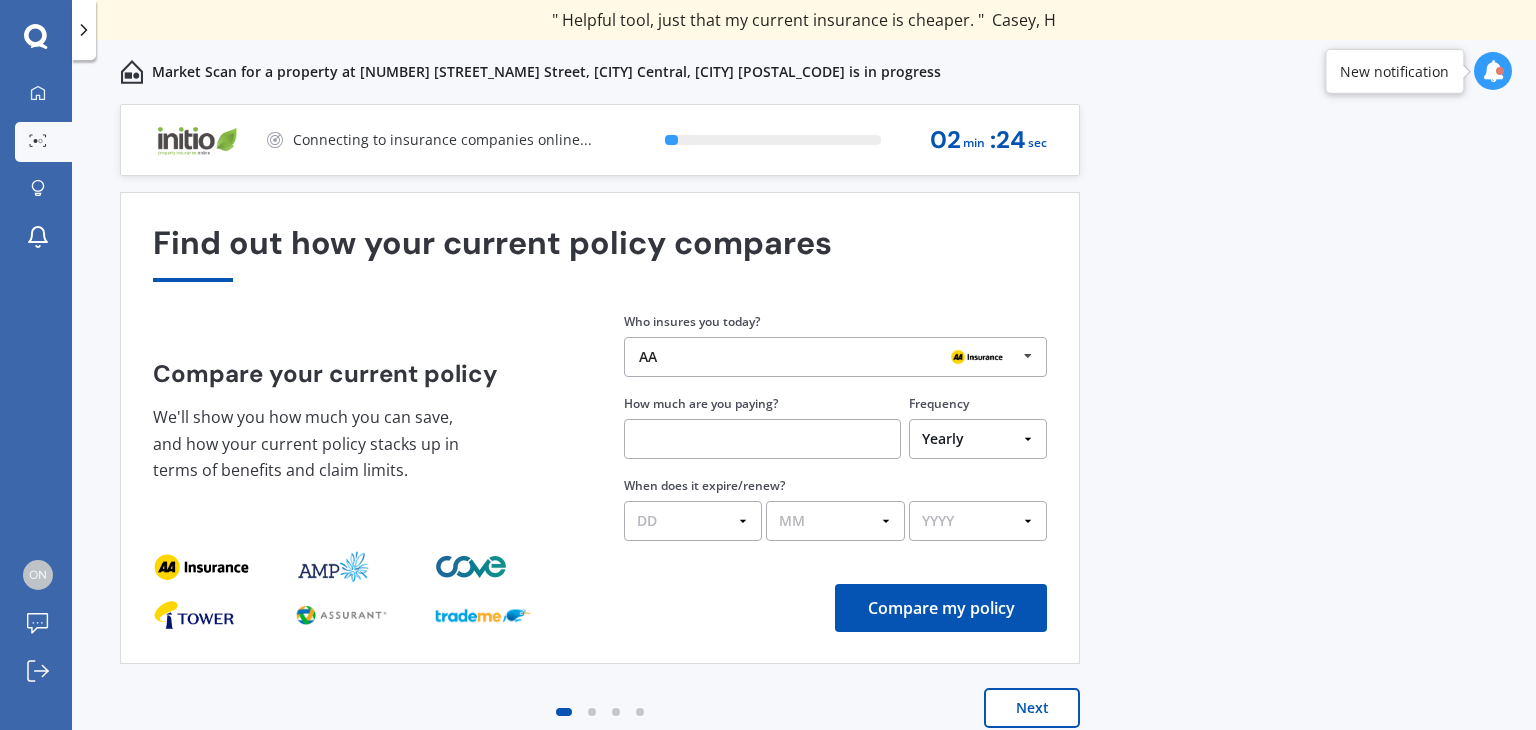 click at bounding box center (762, 439) 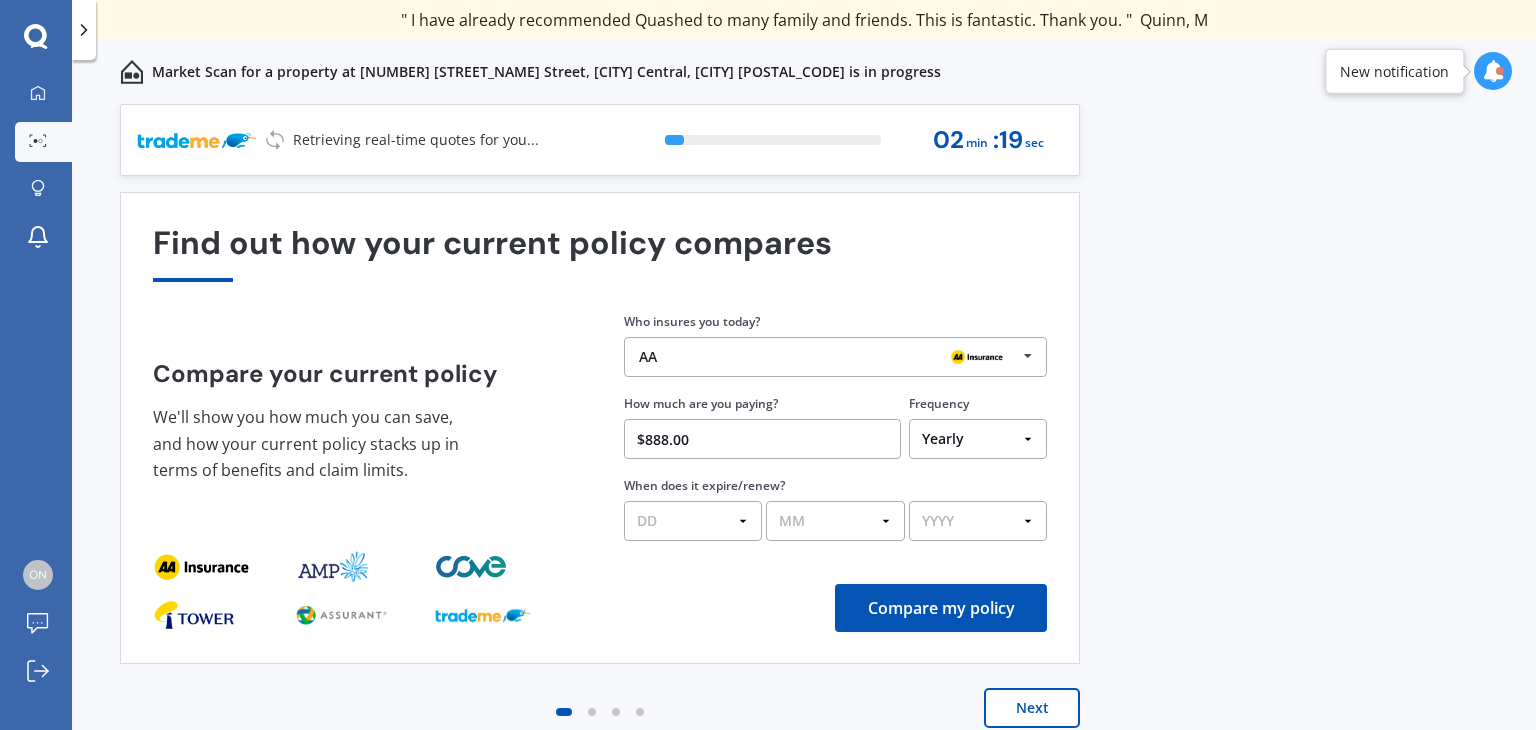 type on "$888.00" 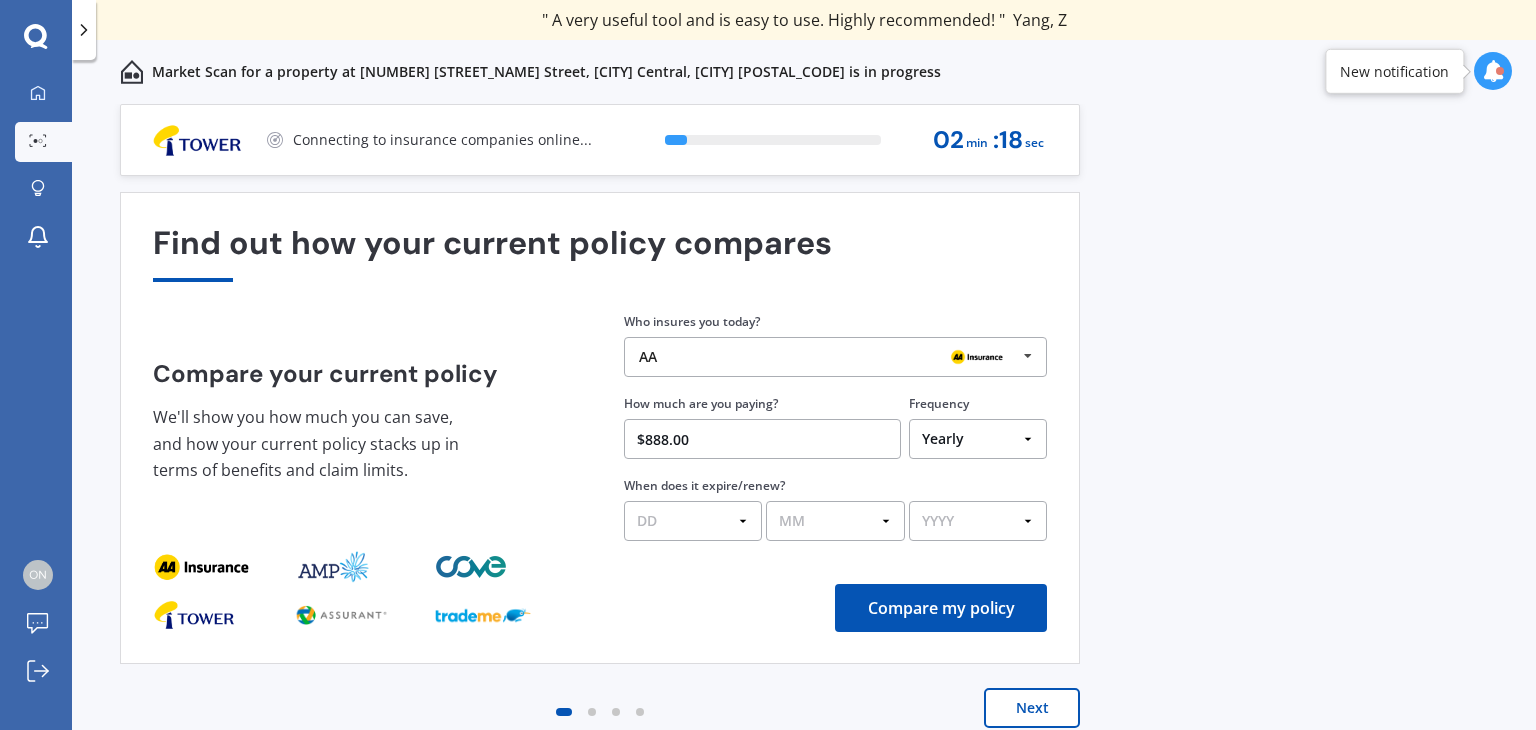 select on "18" 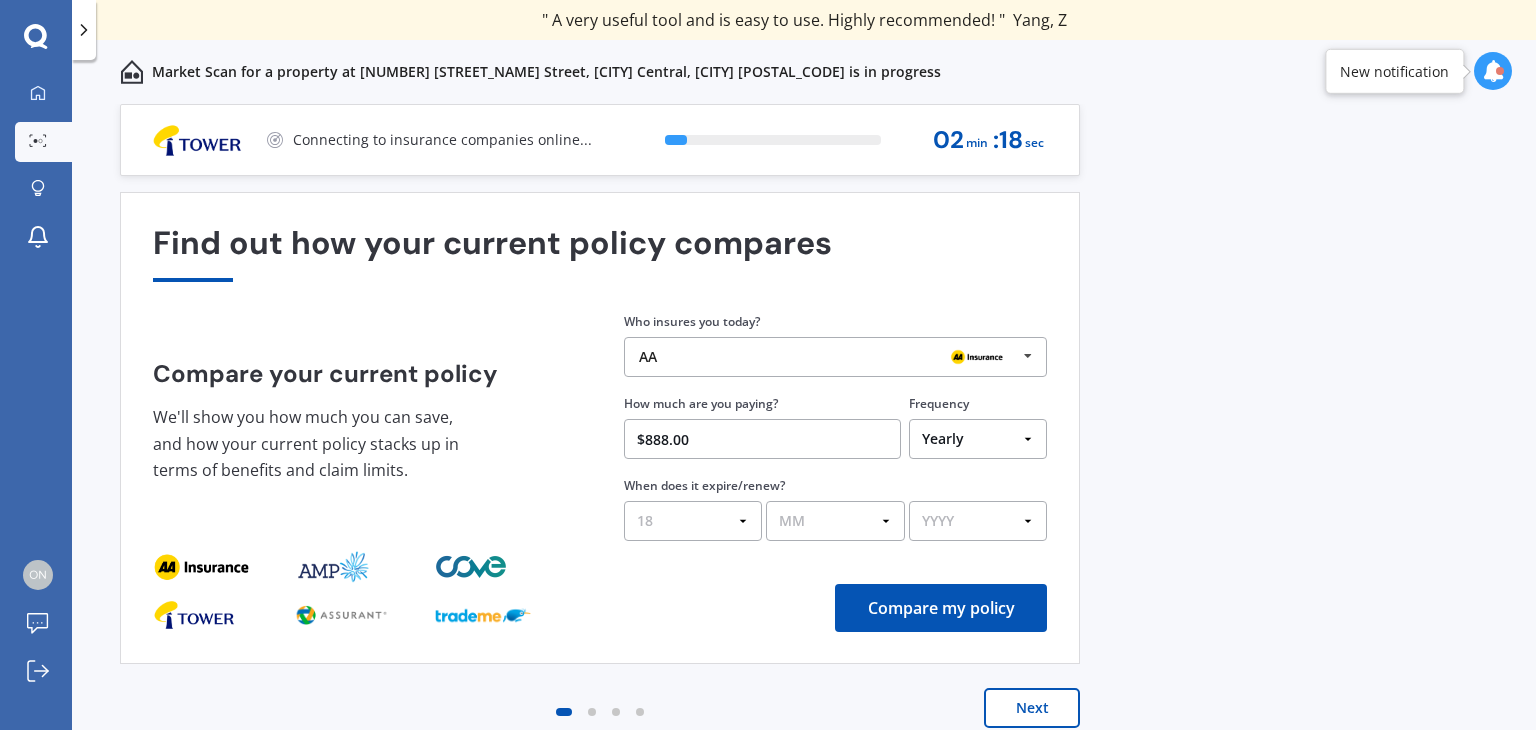 click on "DD 01 02 03 04 05 06 07 08 09 10 11 12 13 14 15 16 17 18 19 20 21 22 23 24 25 26 27 28 29 30 31" at bounding box center [693, 521] 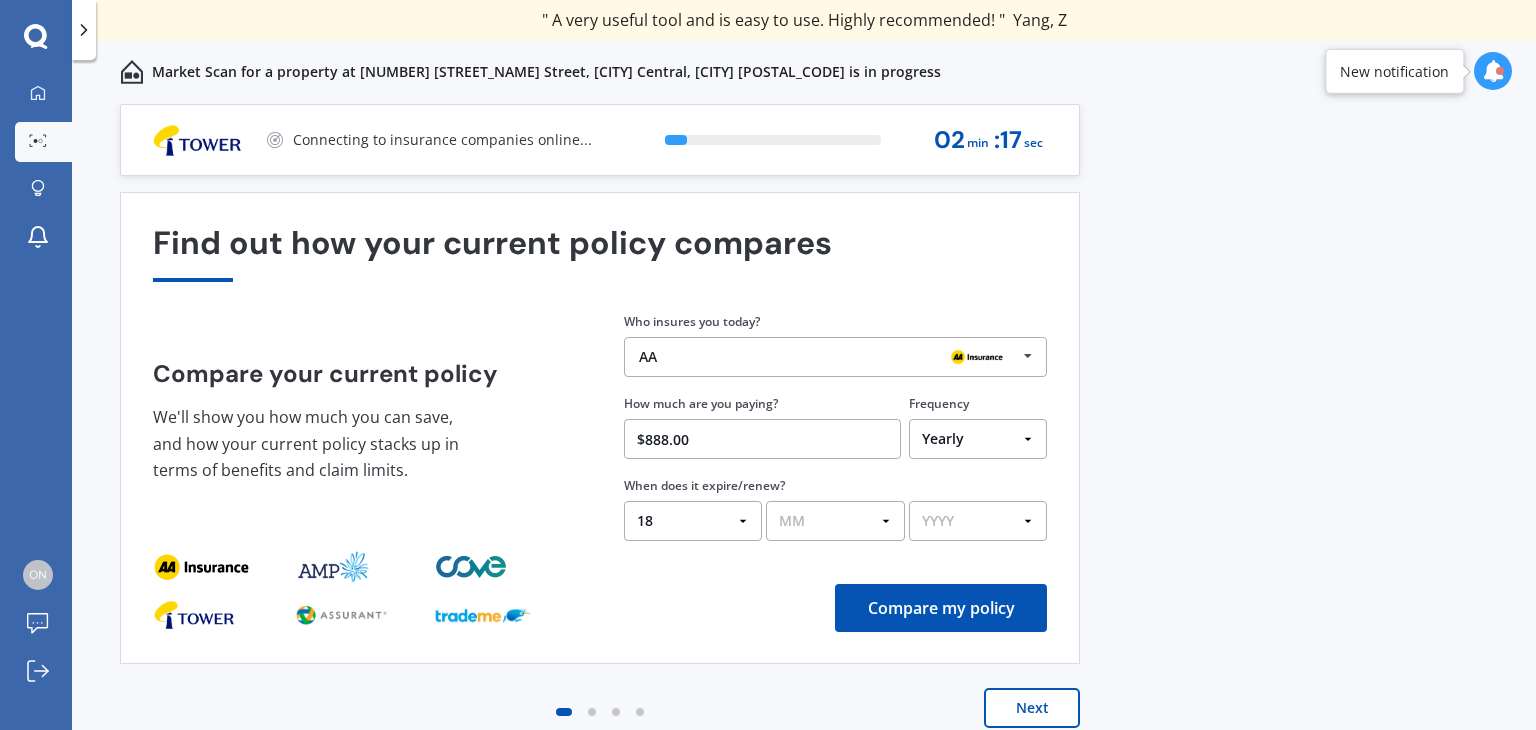 click on "MM 01 02 03 04 05 06 07 08 09 10 11 12" at bounding box center (835, 521) 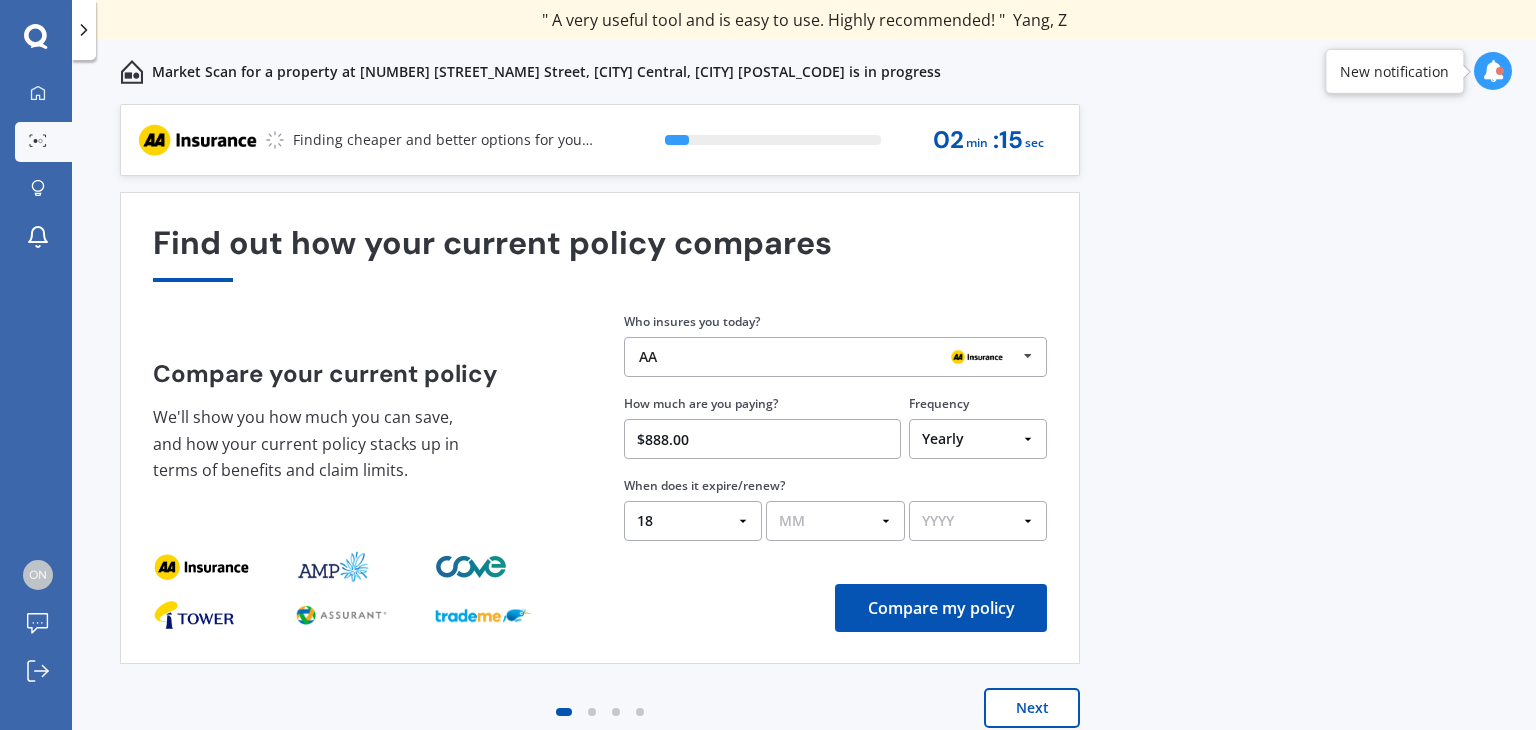 select on "08" 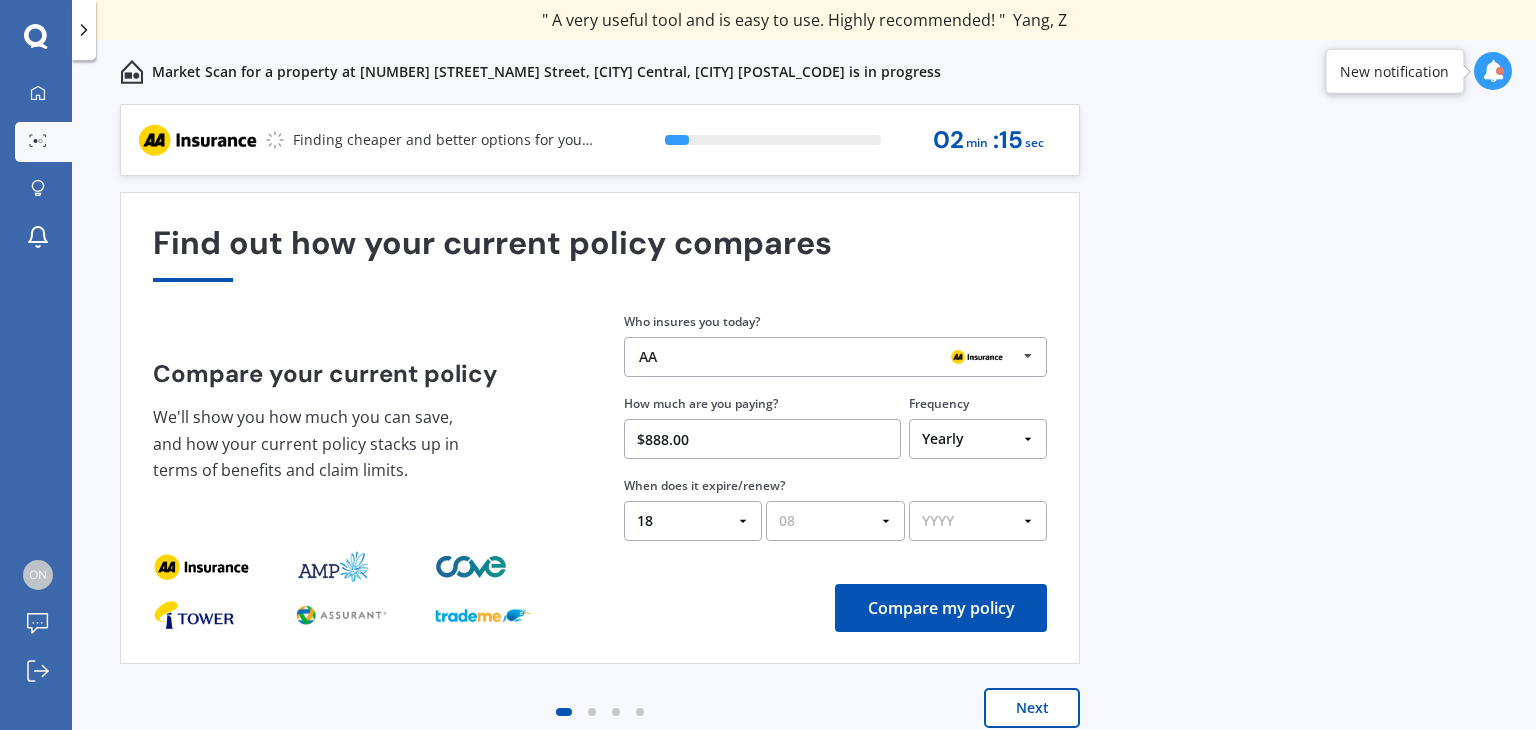 click on "MM 01 02 03 04 05 06 07 08 09 10 11 12" at bounding box center (835, 521) 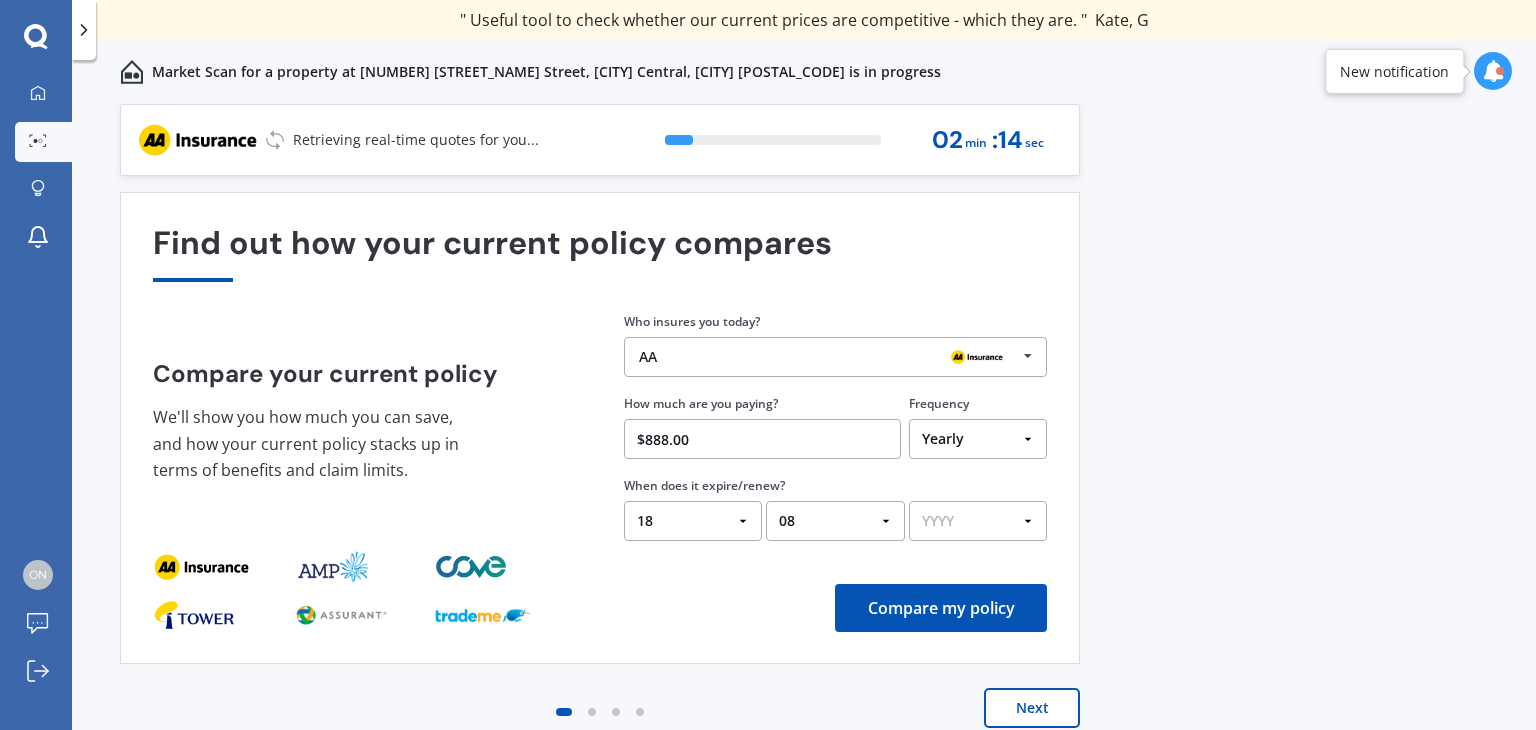 click on "YYYY 2026 2025 2024" at bounding box center [978, 521] 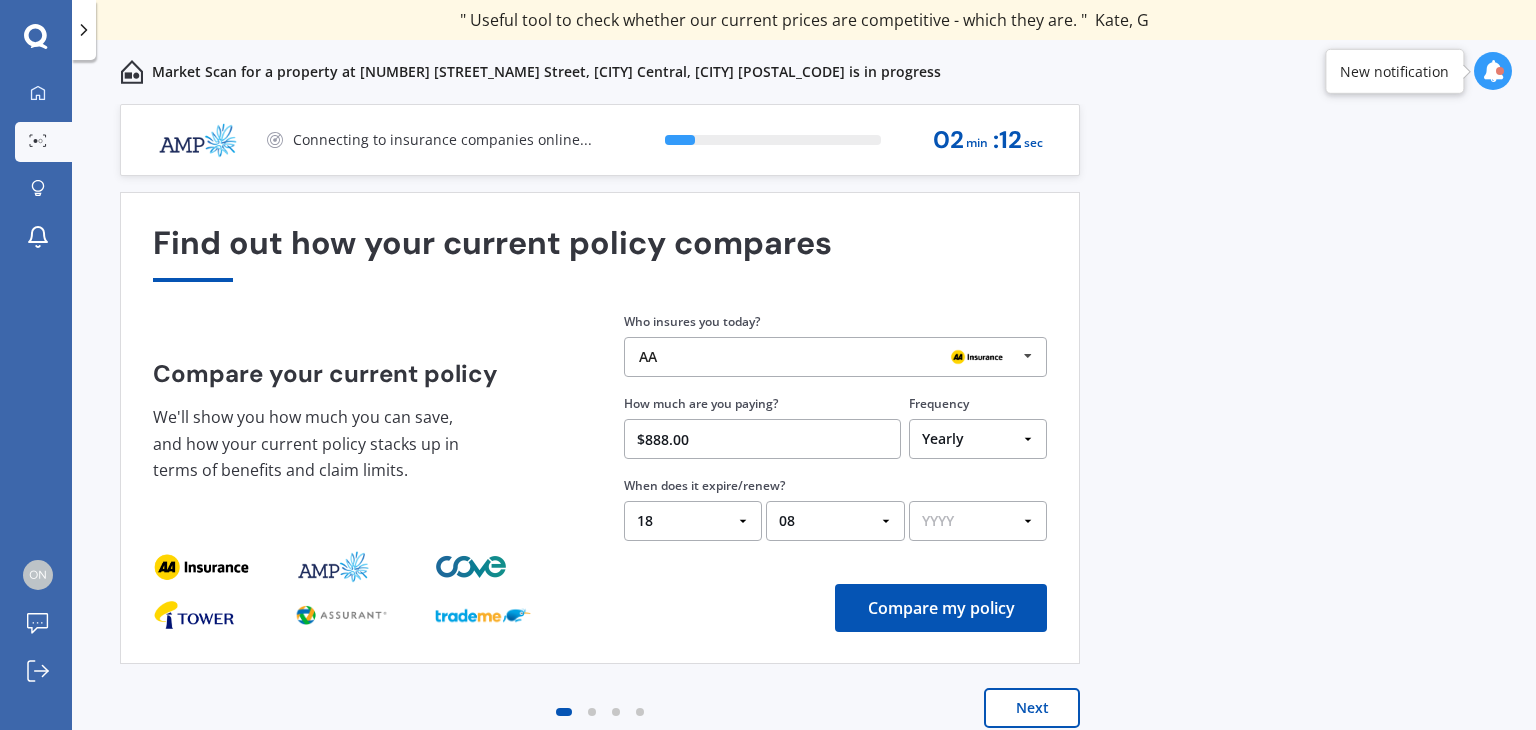 select on "2025" 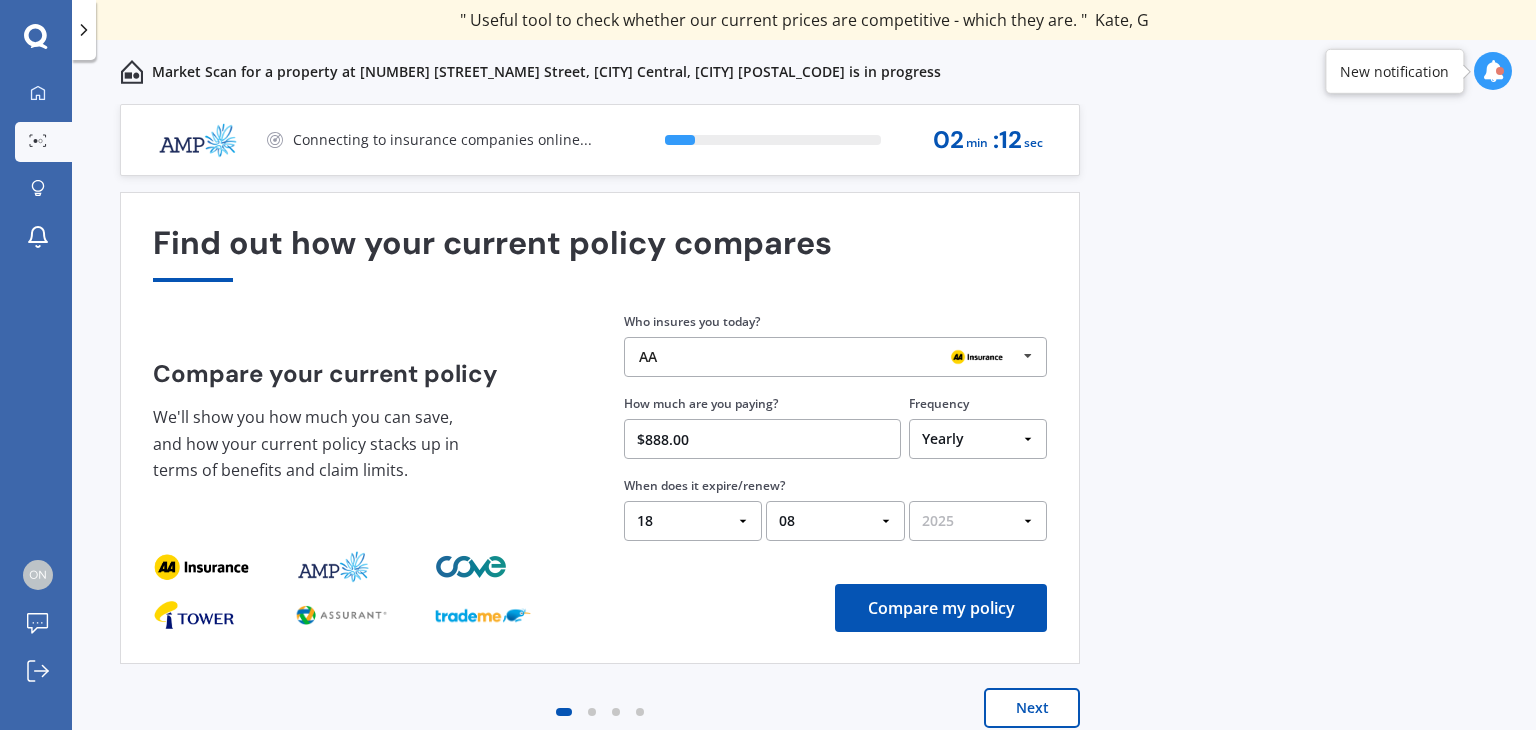 click on "YYYY 2026 2025 2024" at bounding box center [978, 521] 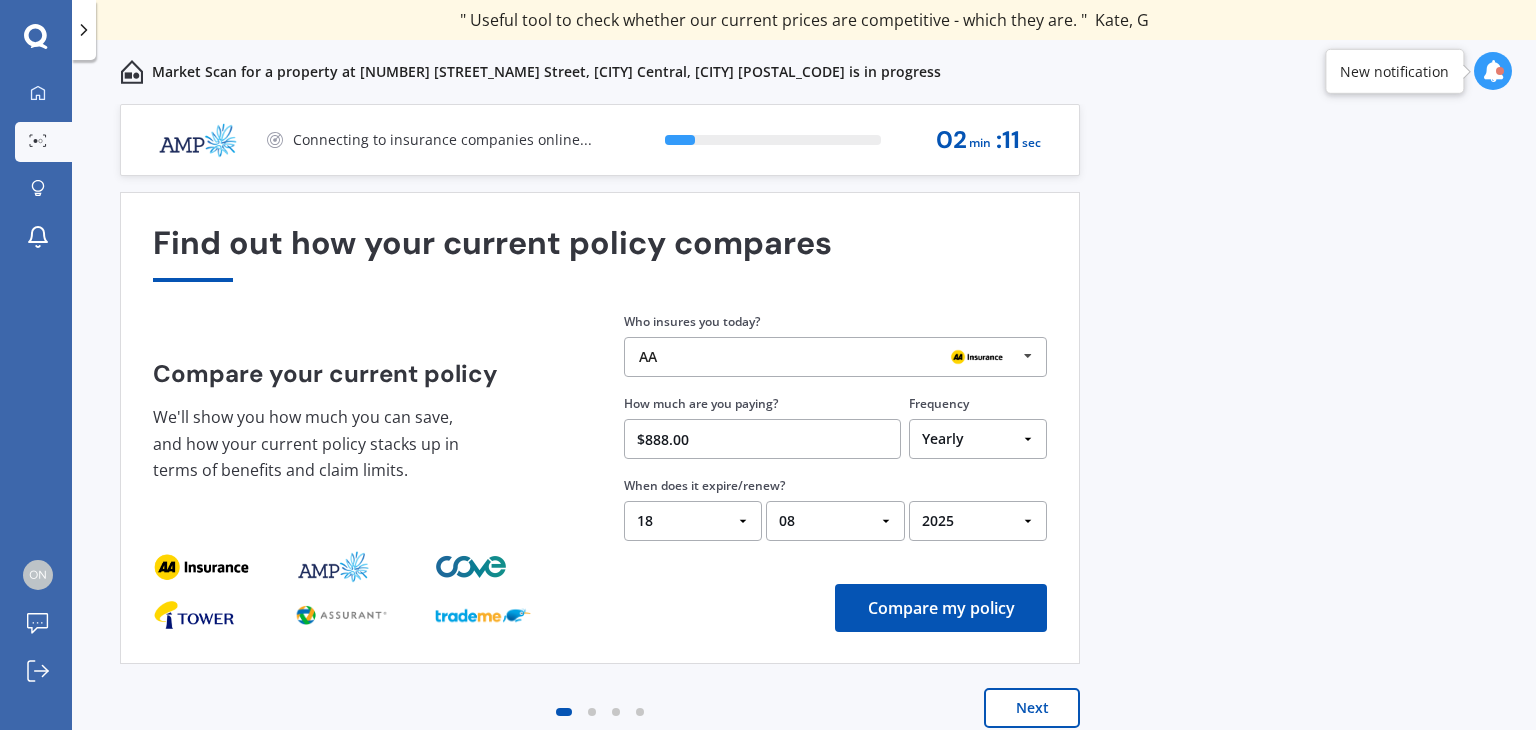 click on "Compare my policy" at bounding box center (941, 608) 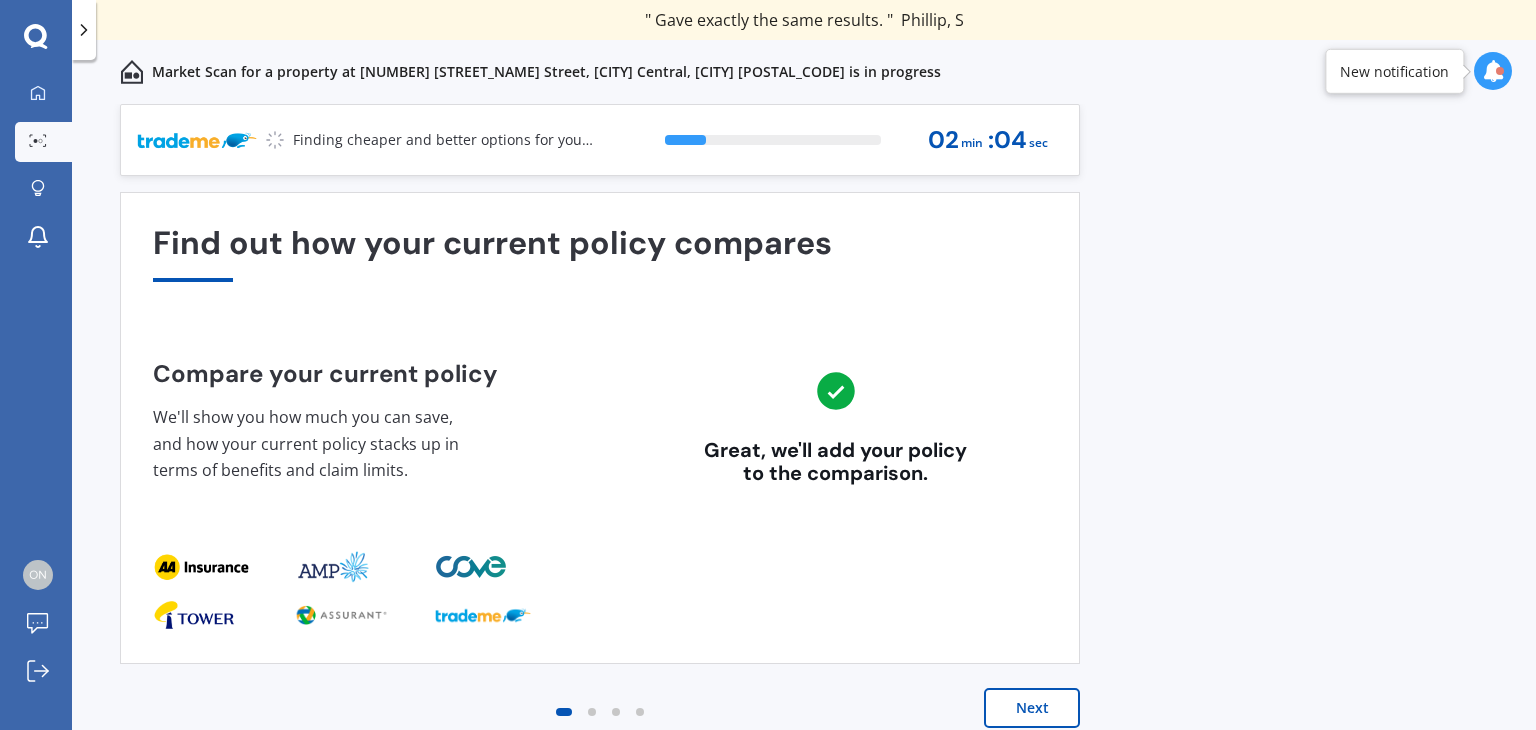 click on "Next" at bounding box center [1032, 708] 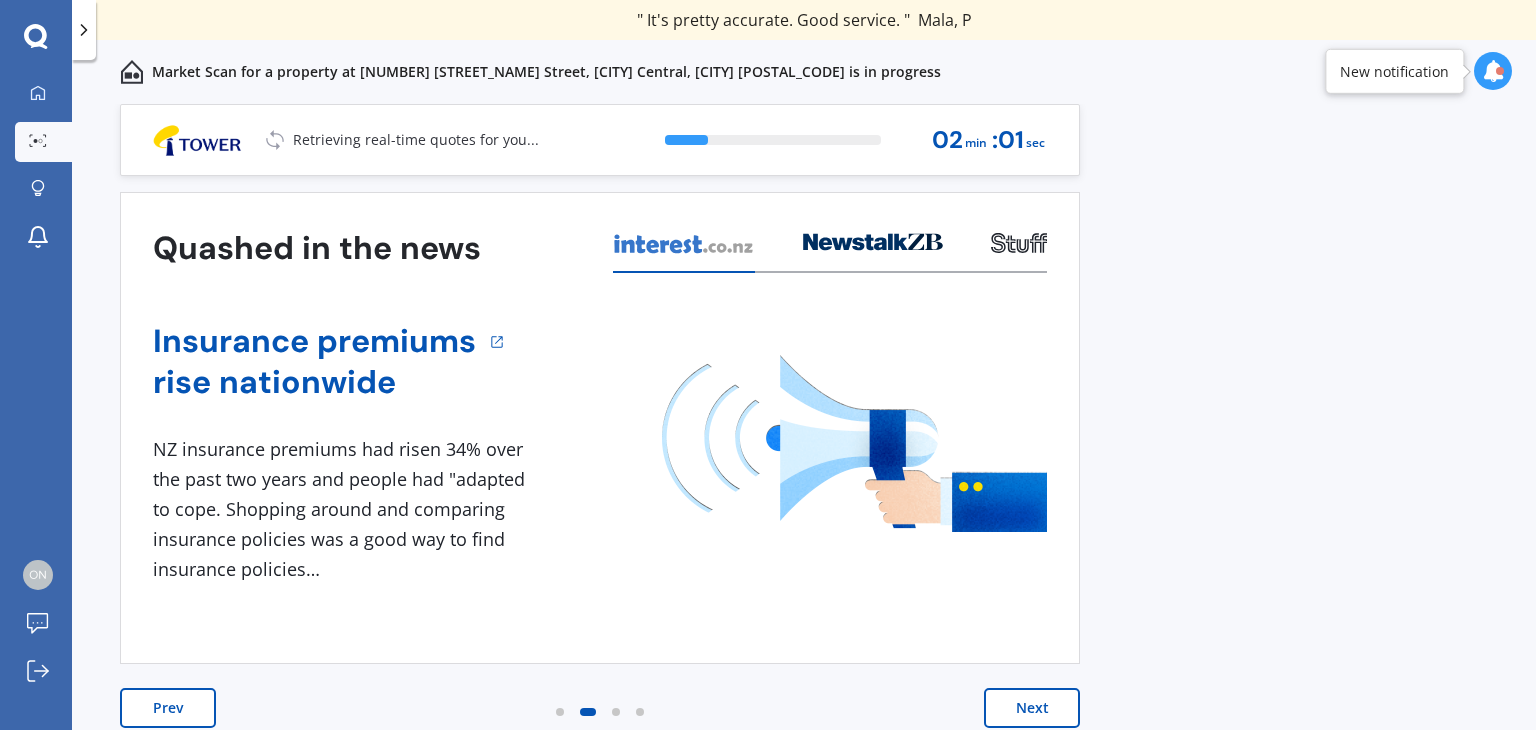 click on "Next" at bounding box center (1032, 708) 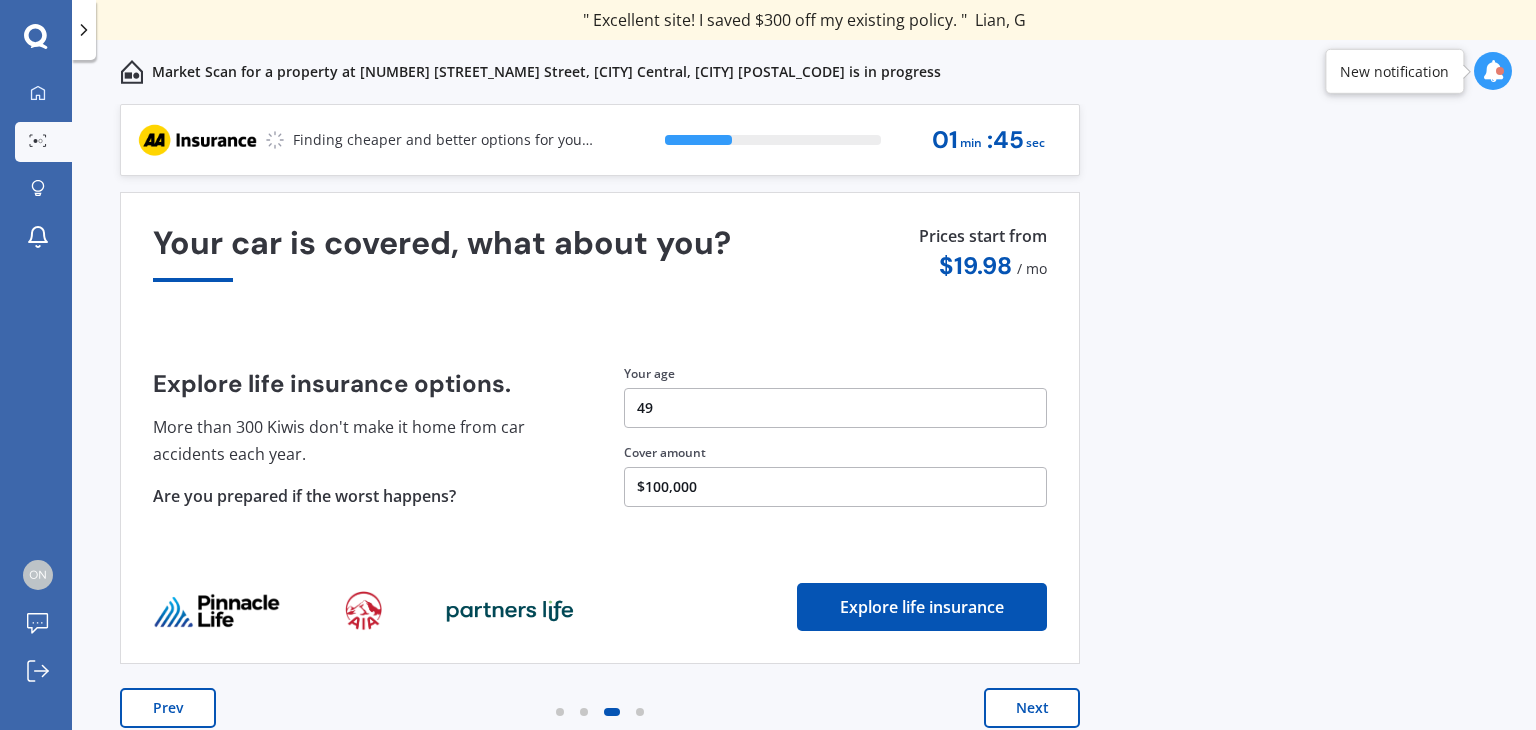 click on "Next" at bounding box center [1032, 708] 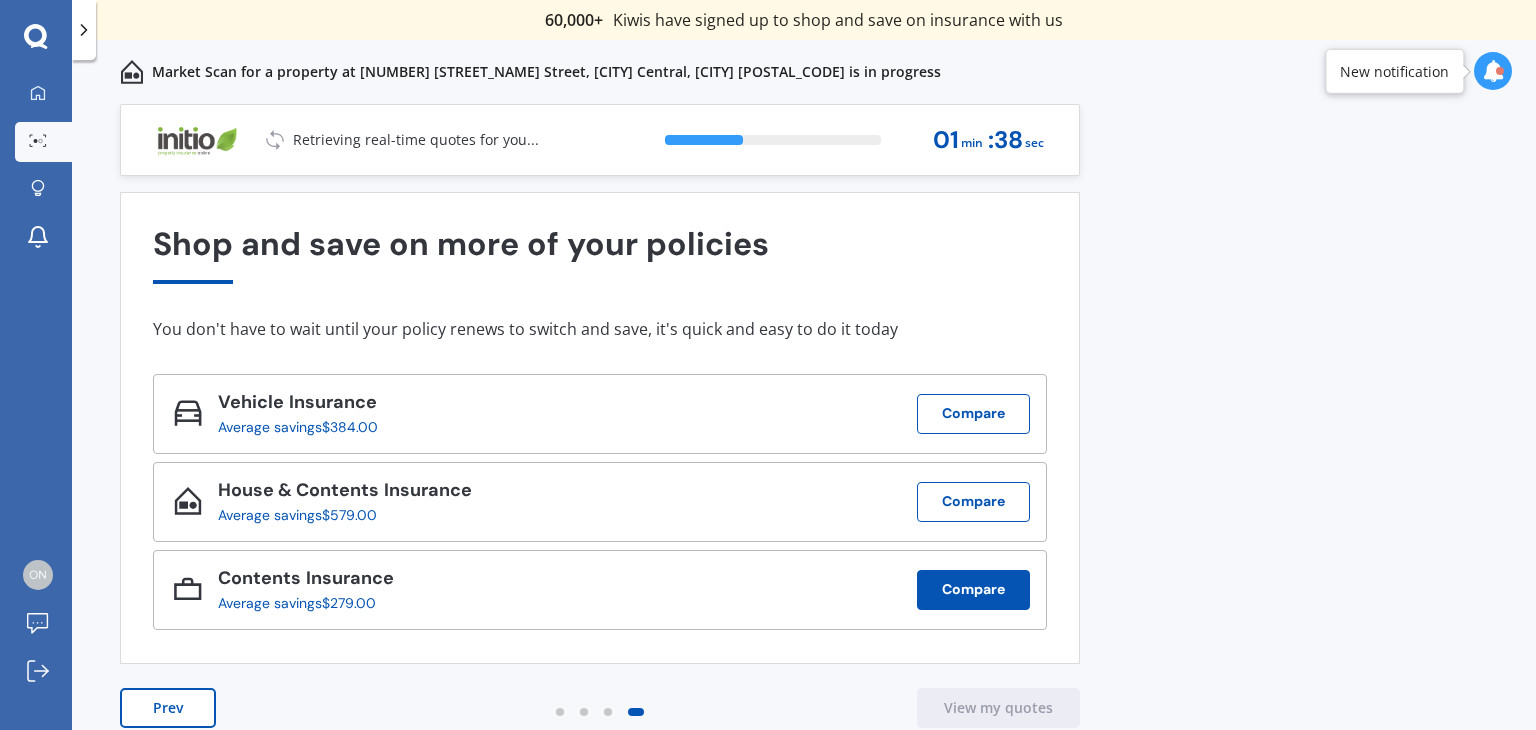 click on "Compare" at bounding box center [973, 590] 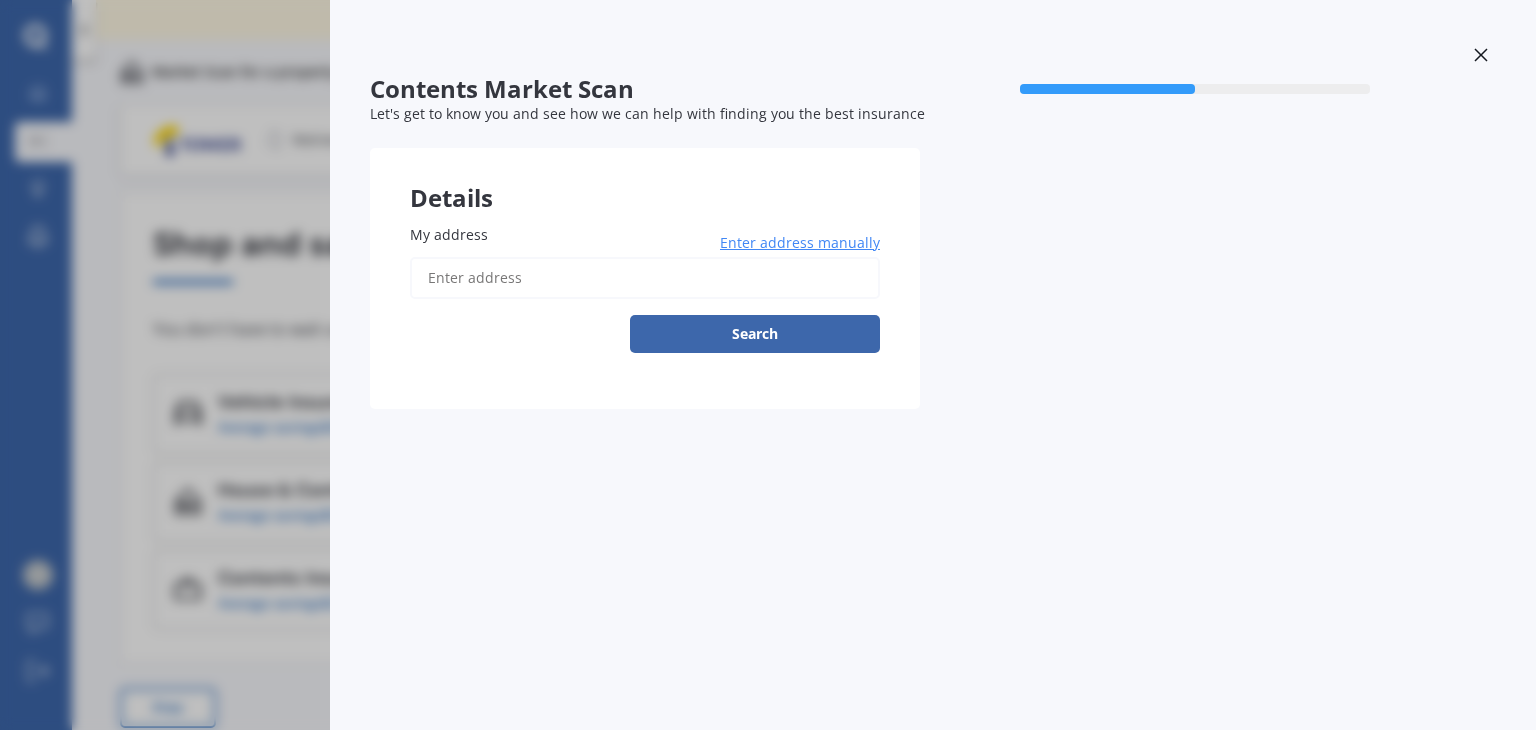 click 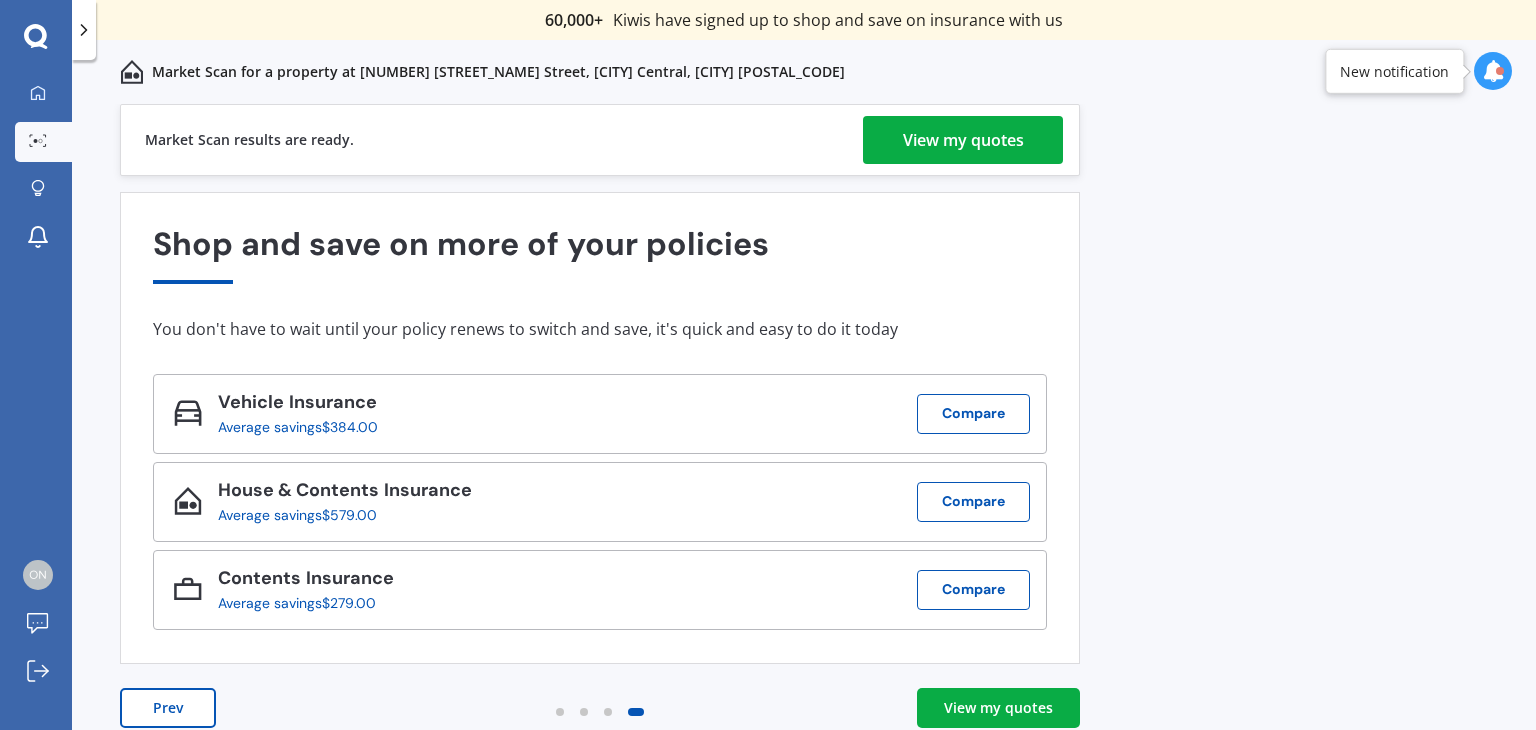 click on "View my quotes" at bounding box center (963, 140) 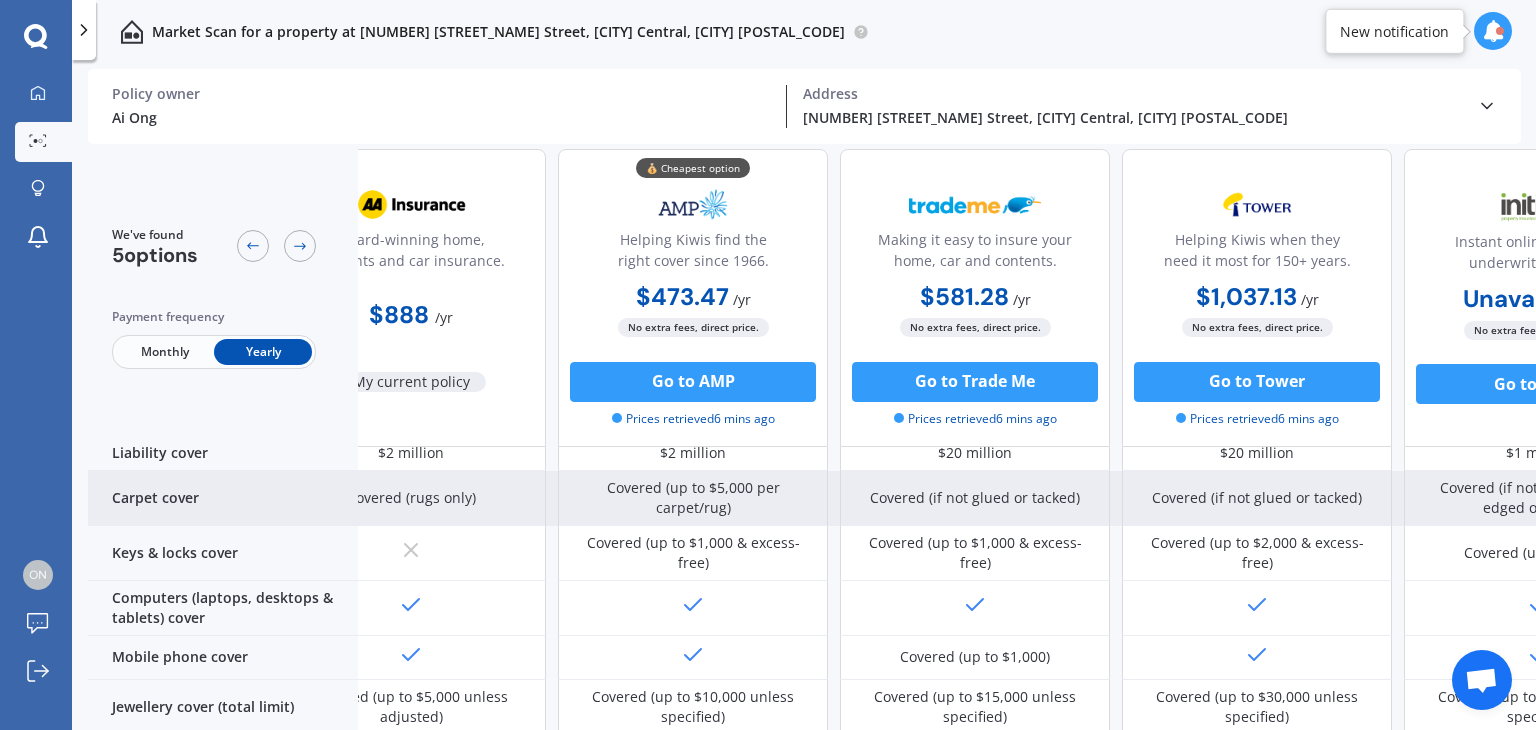 scroll, scrollTop: 306, scrollLeft: 82, axis: both 